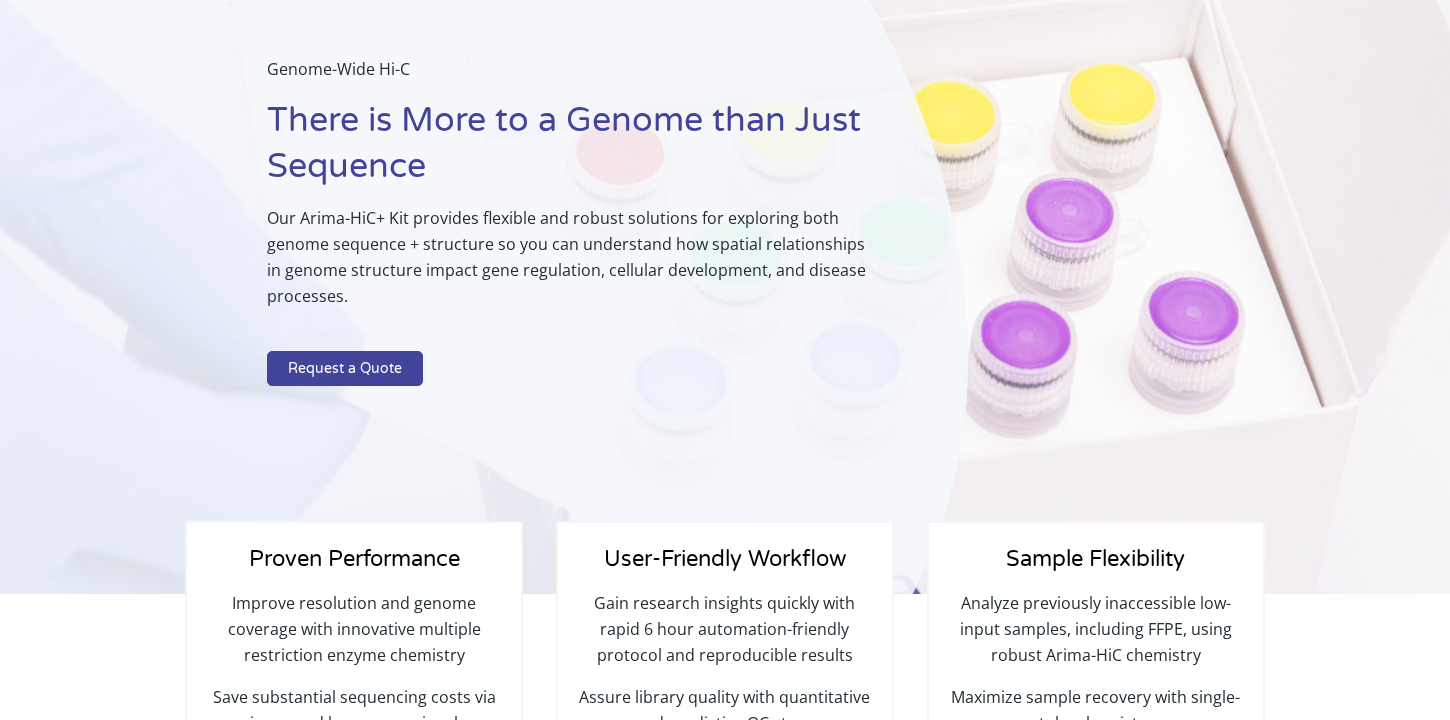select on "[US_STATE]" 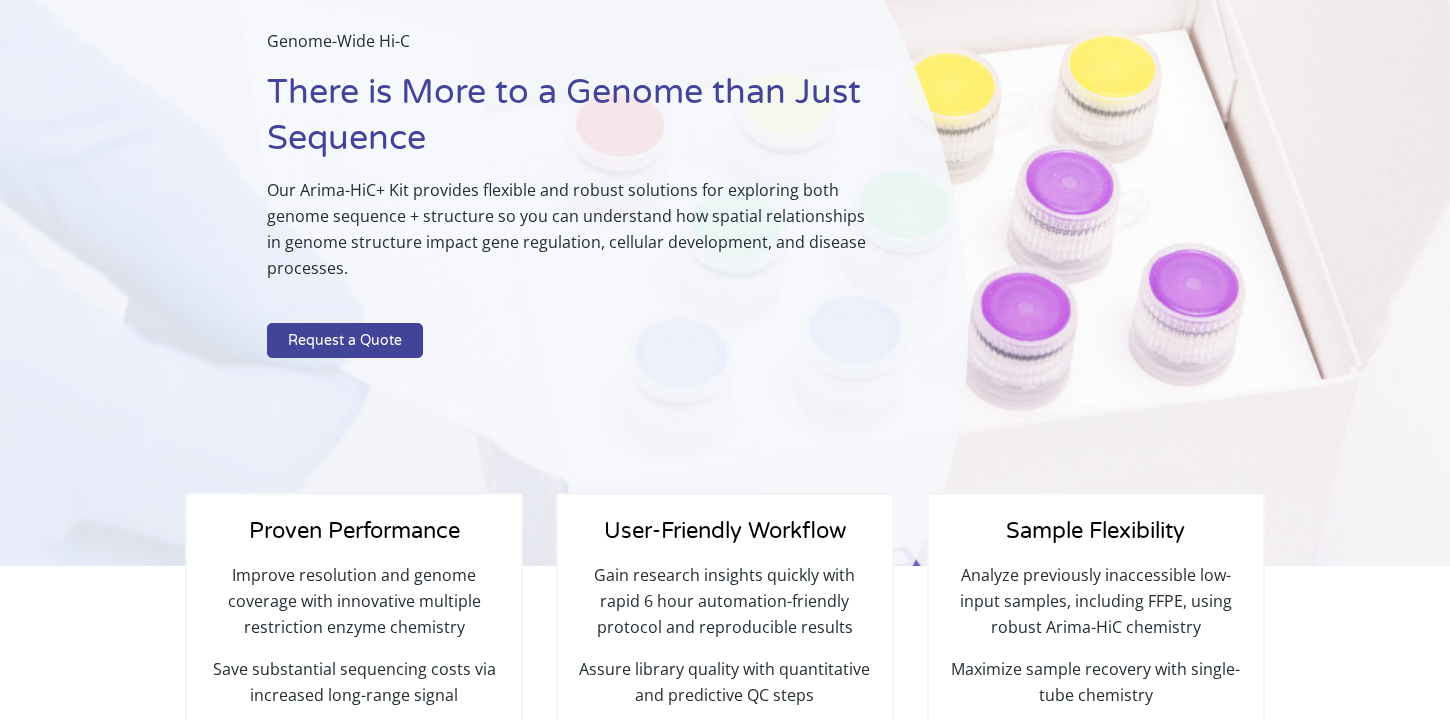 scroll, scrollTop: 0, scrollLeft: 0, axis: both 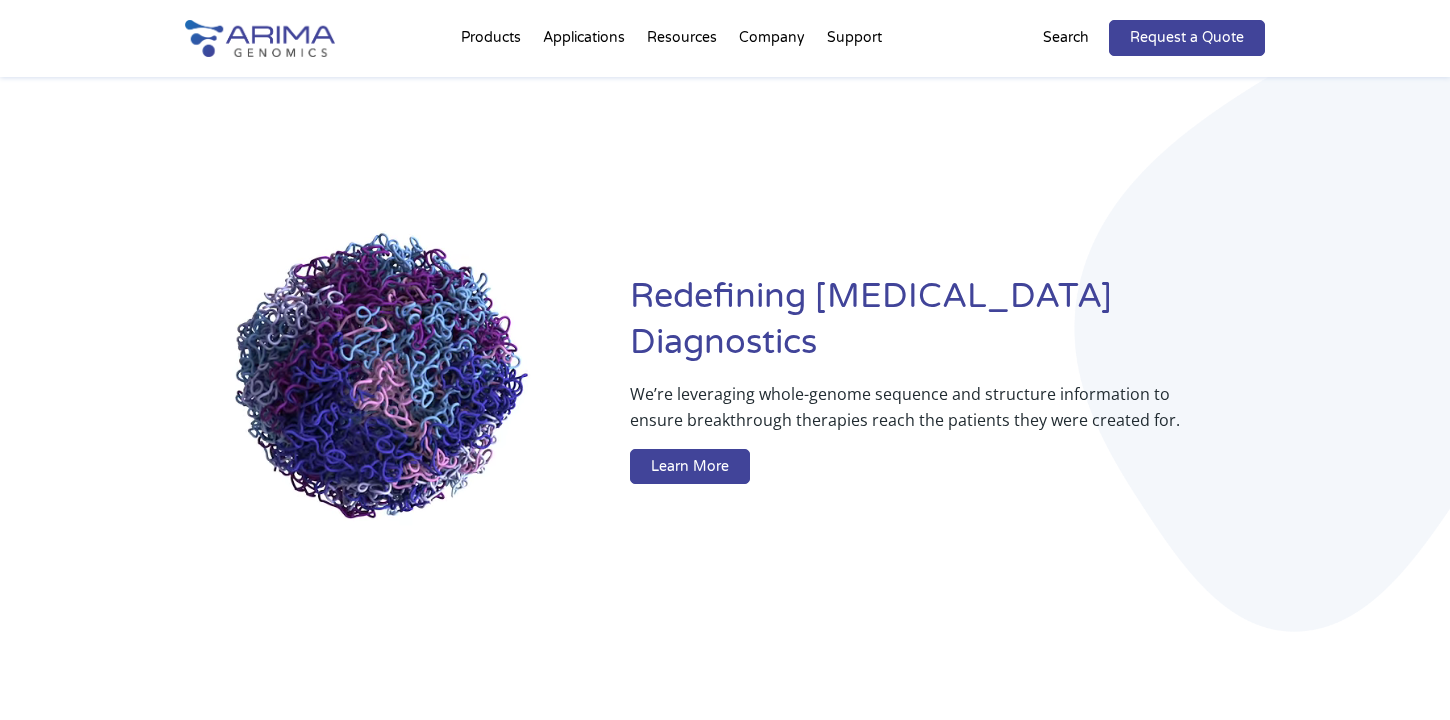 click on "Search" at bounding box center (1066, 38) 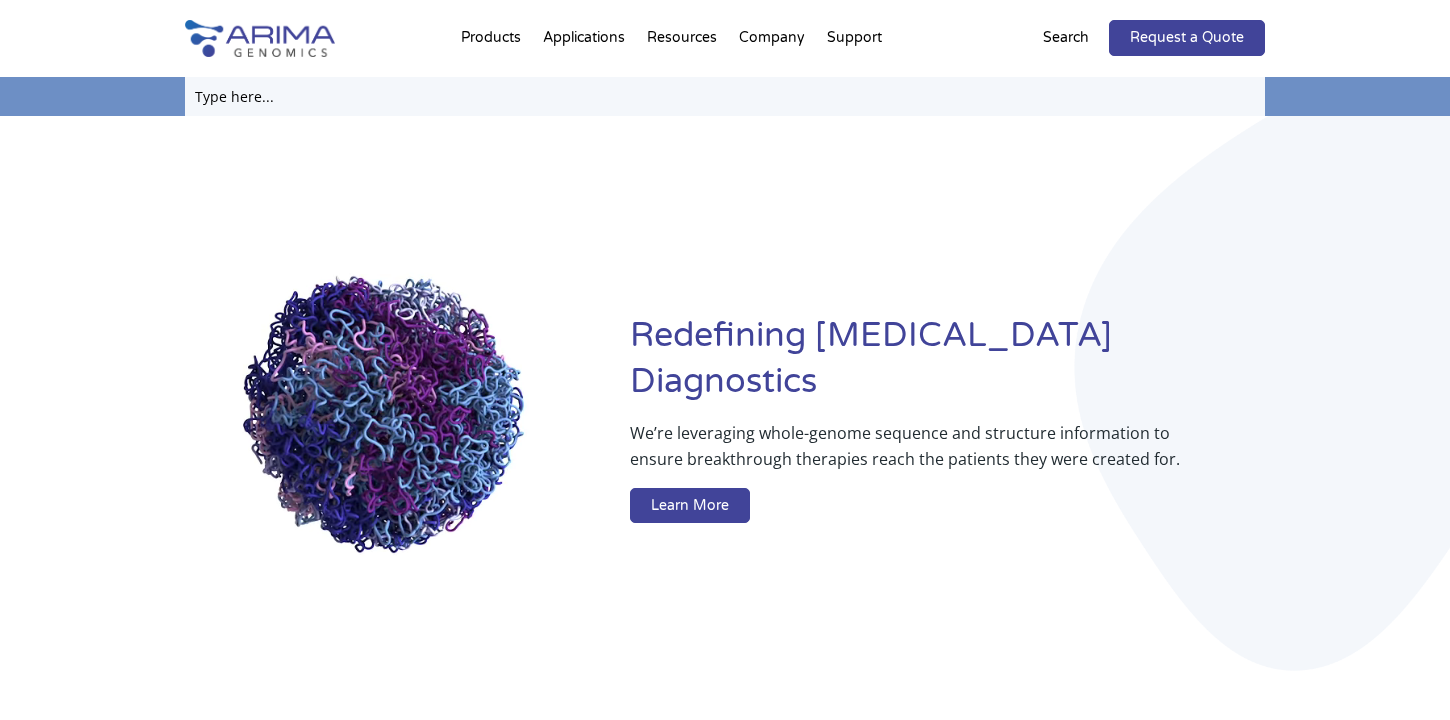 click at bounding box center [725, 96] 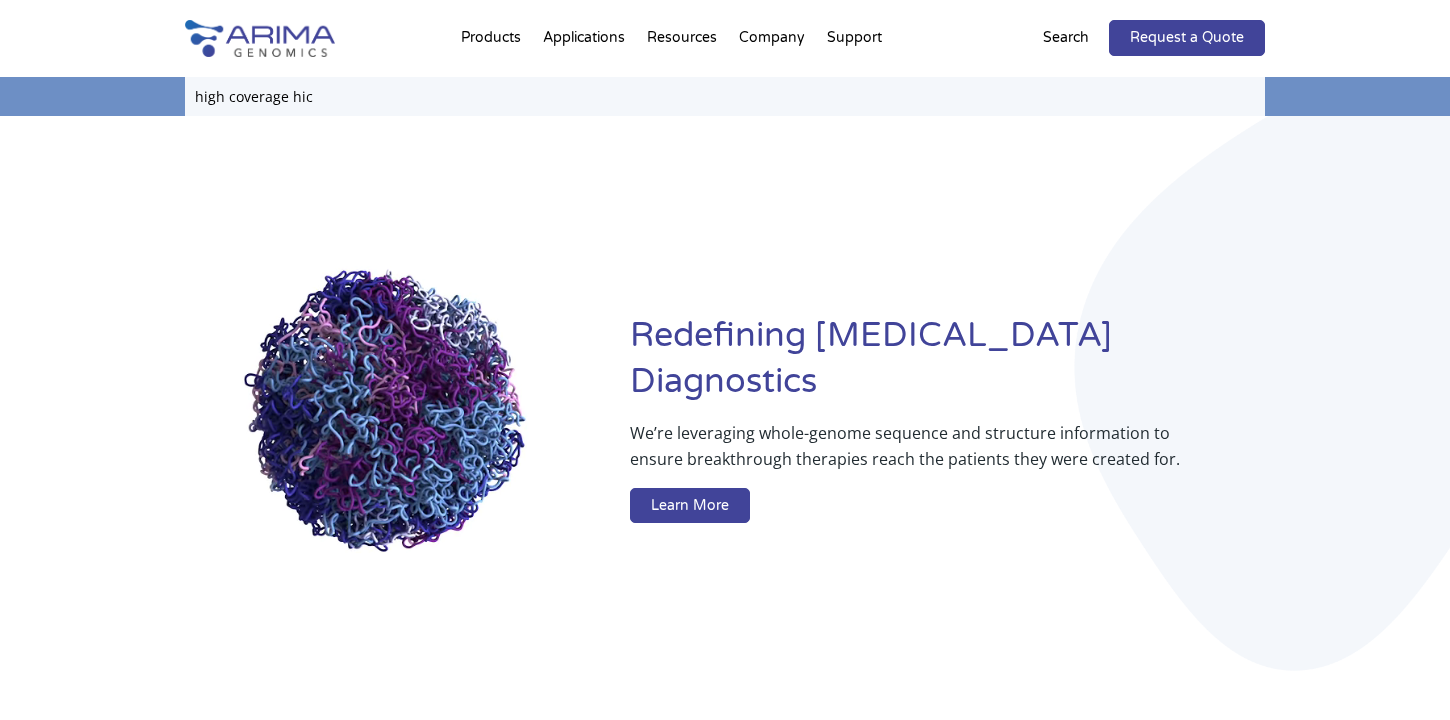 type on "high coverage hic" 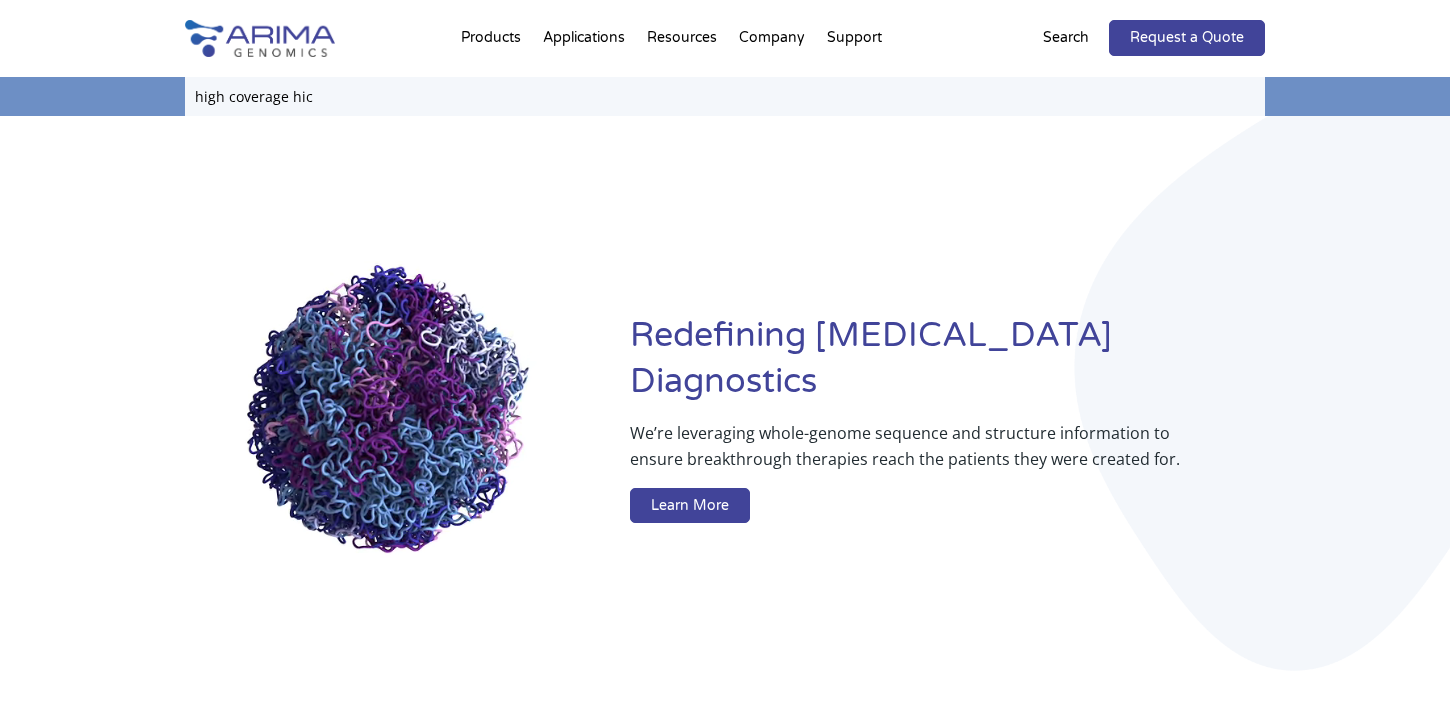 click on "Search" at bounding box center [0, 0] 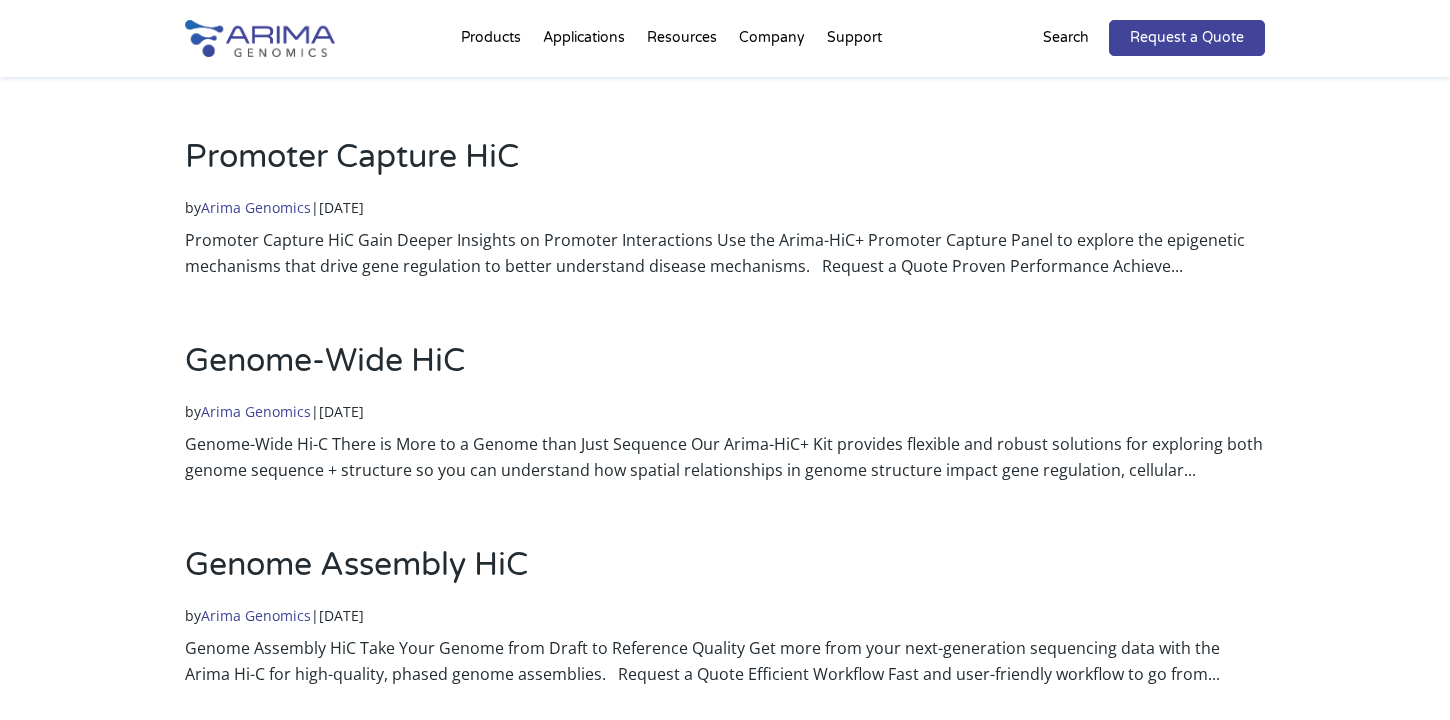scroll, scrollTop: 0, scrollLeft: 0, axis: both 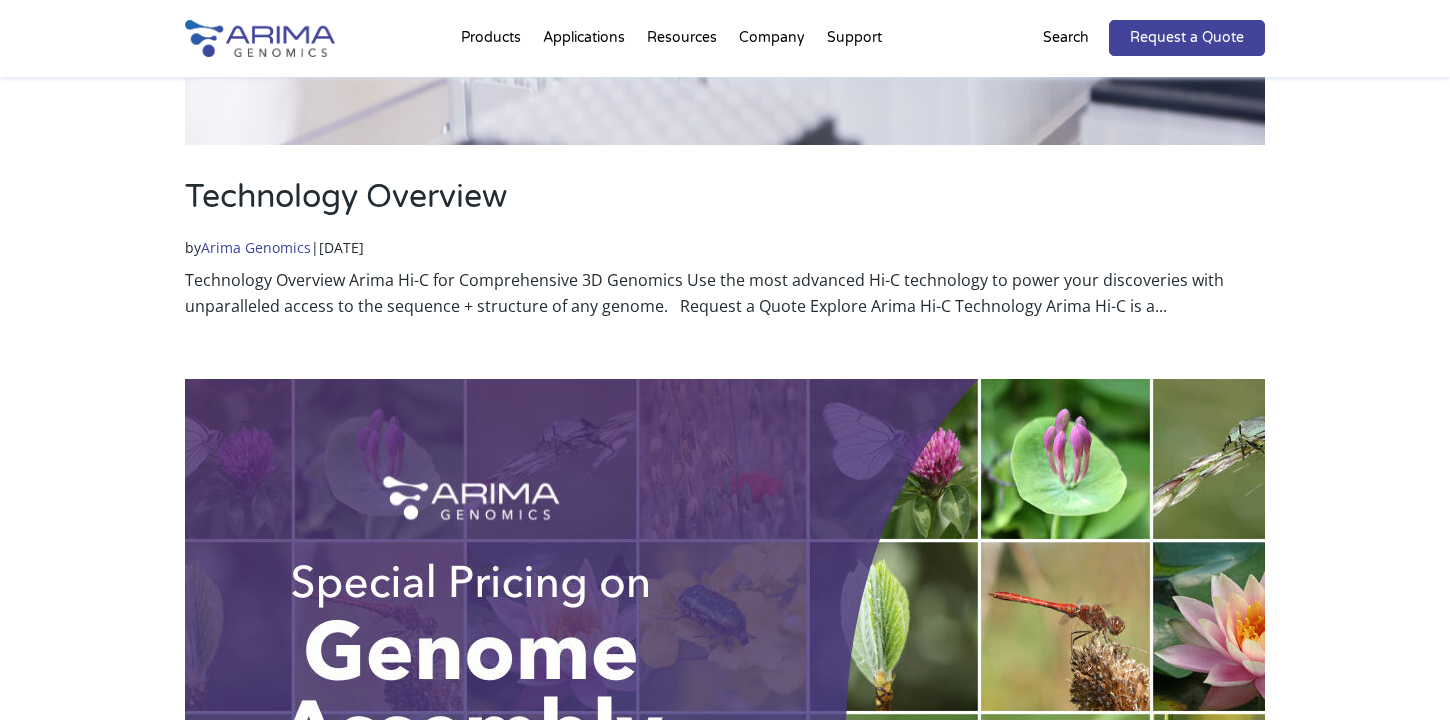 click on "Technology Overview" at bounding box center (346, 197) 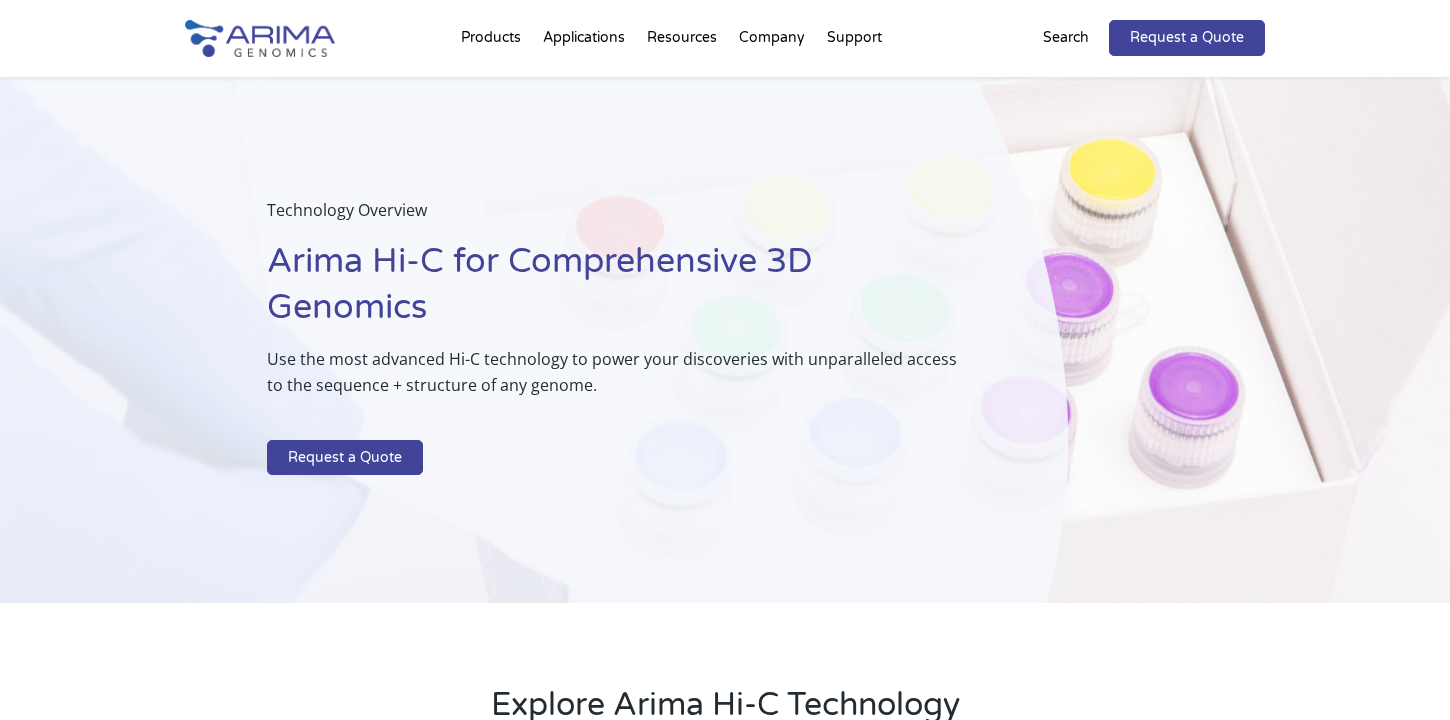 scroll, scrollTop: 0, scrollLeft: 0, axis: both 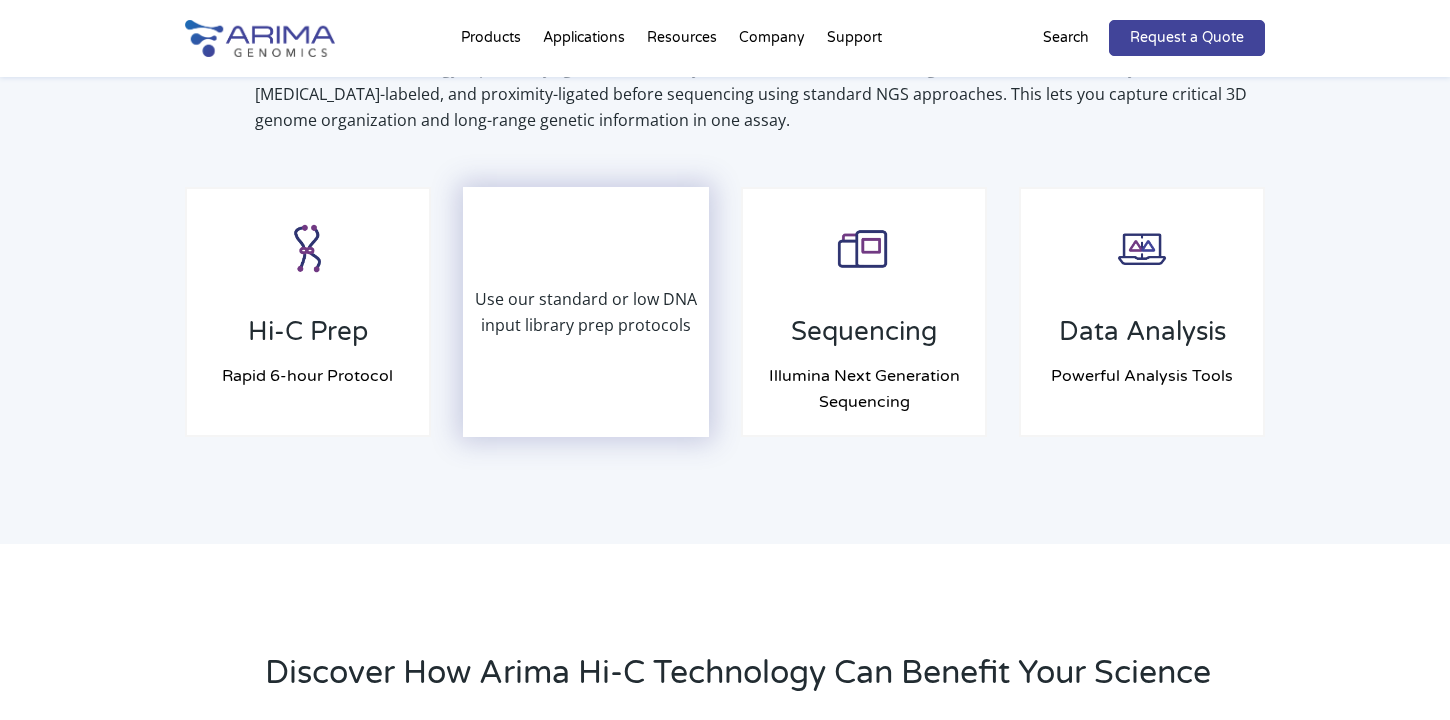 click on "Use our standard or low DNA input library prep protocols" at bounding box center [586, 312] 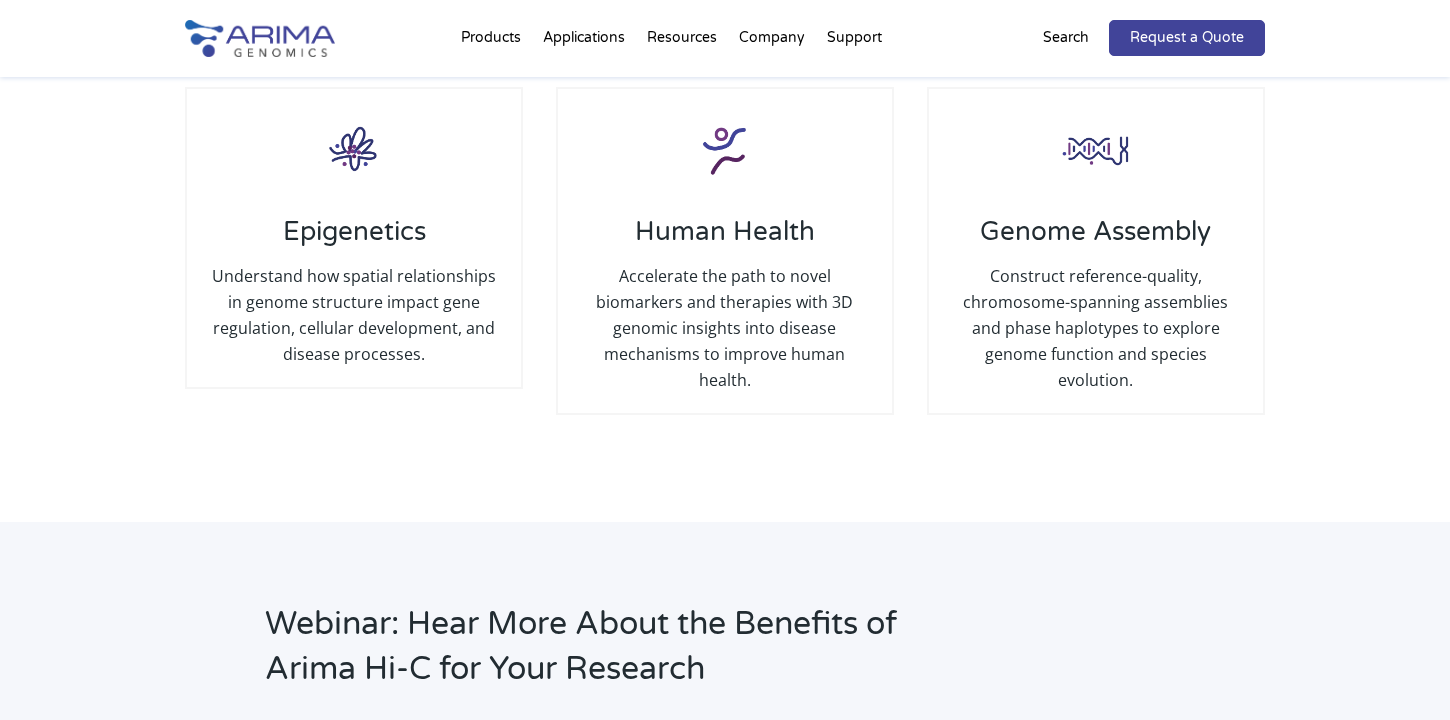 scroll, scrollTop: 2316, scrollLeft: 0, axis: vertical 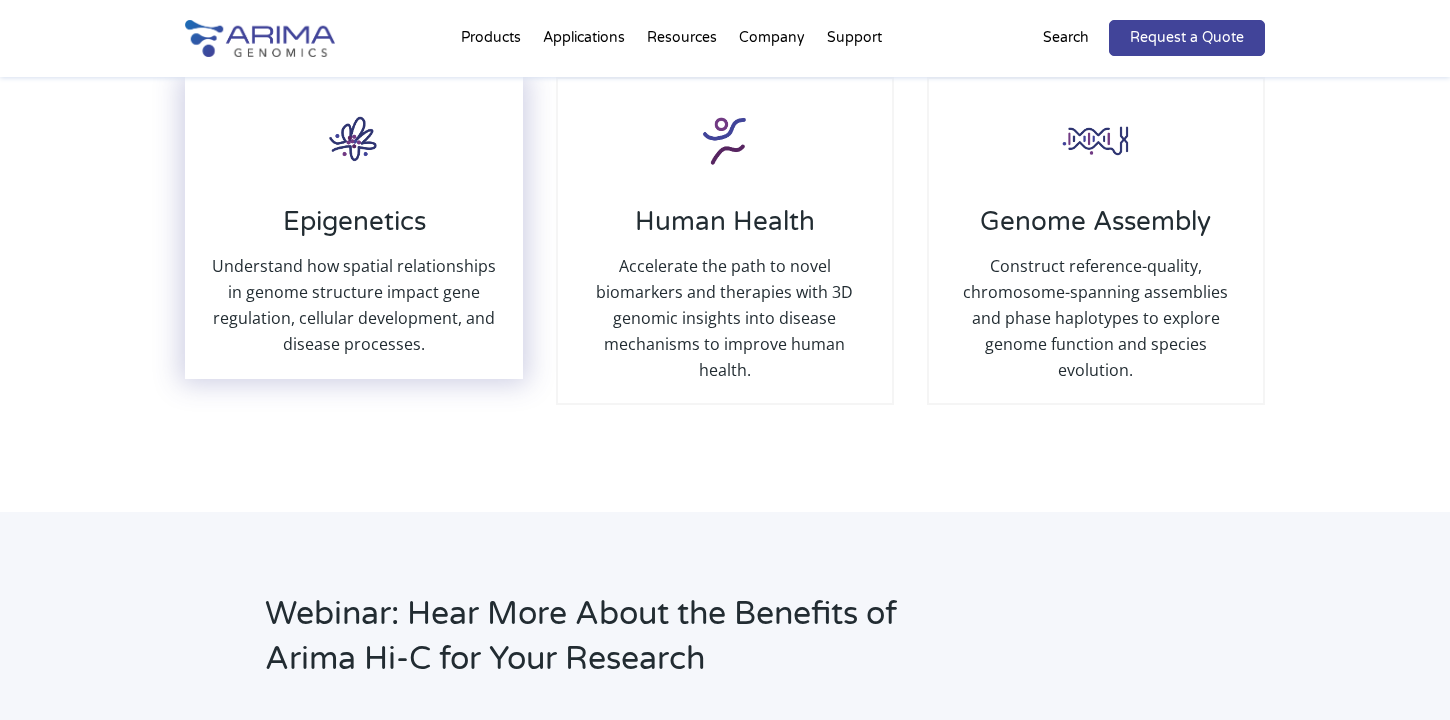 click on "Epigenetics Understand how spatial relationships in genome structure impact gene regulation, cellular development, and disease processes." at bounding box center [354, 228] 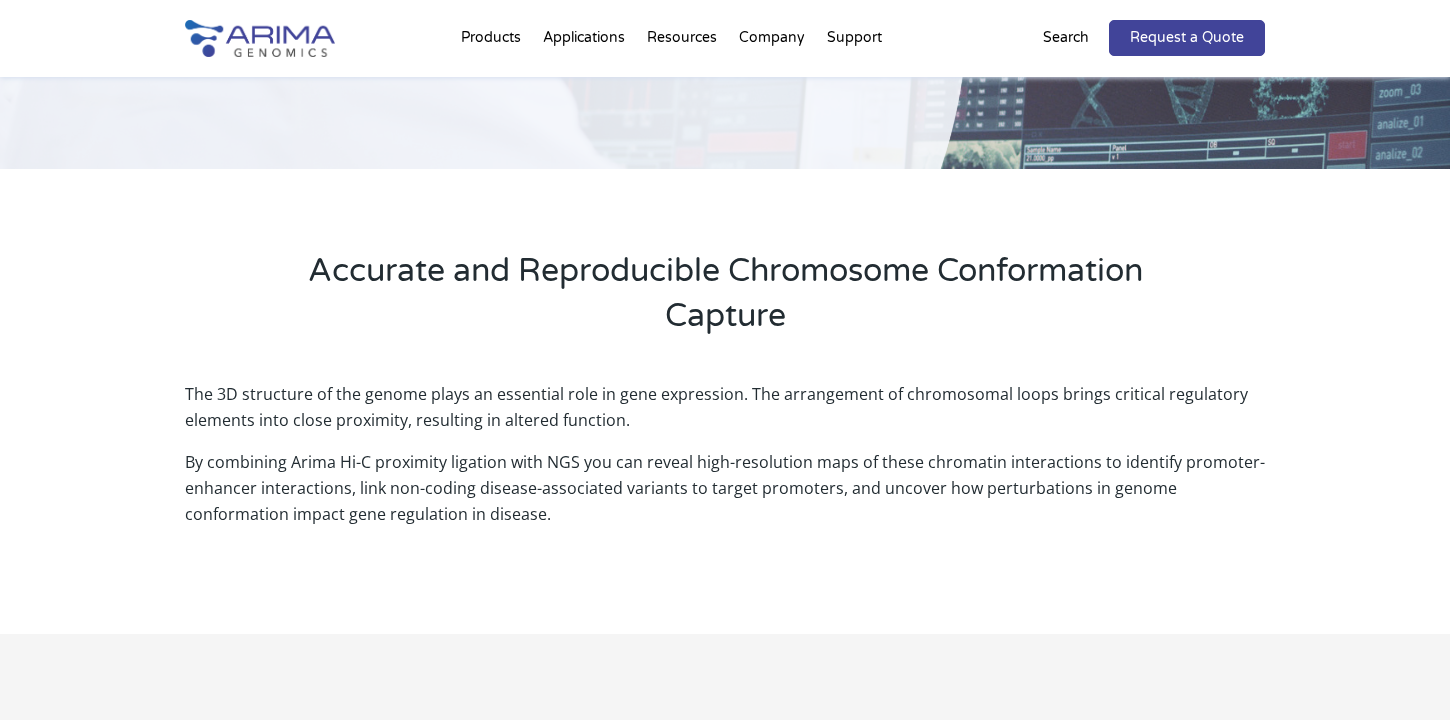 scroll, scrollTop: 446, scrollLeft: 0, axis: vertical 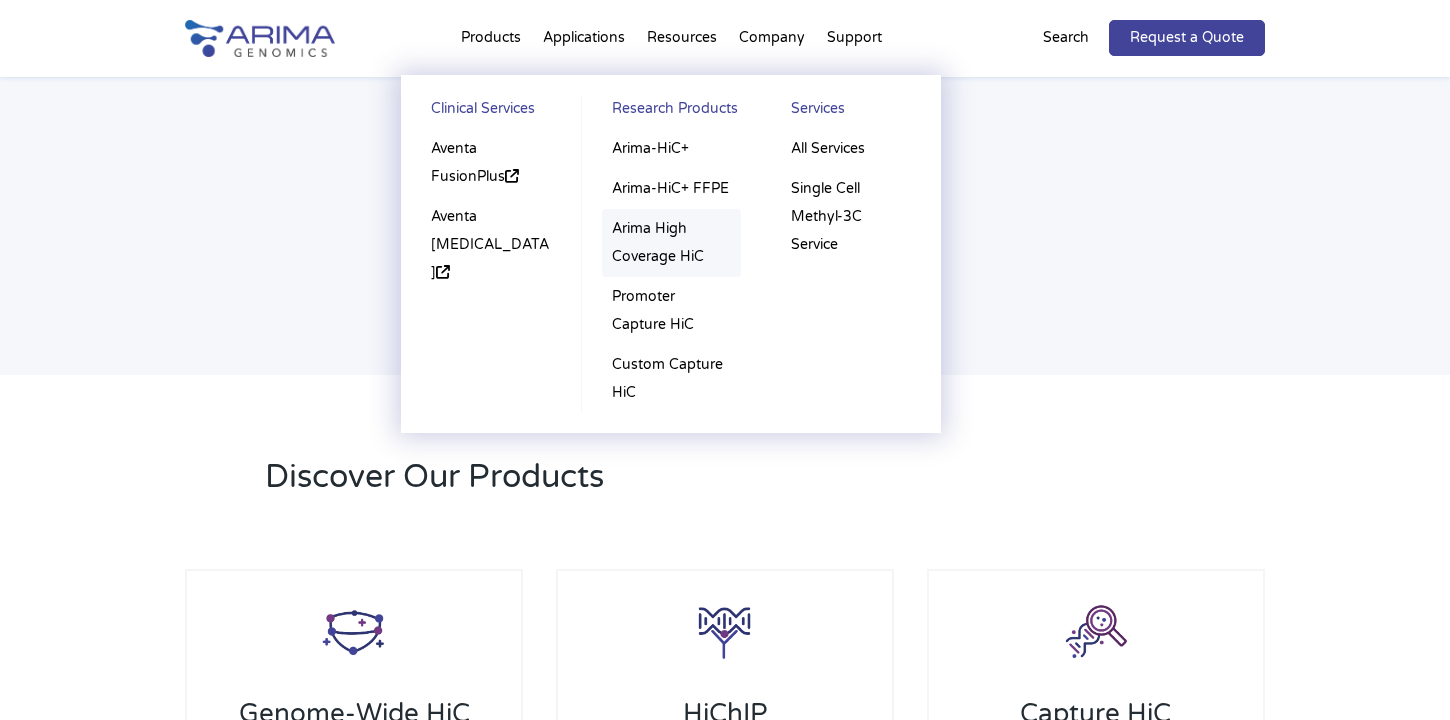 click on "Arima High Coverage HiC" at bounding box center (671, 243) 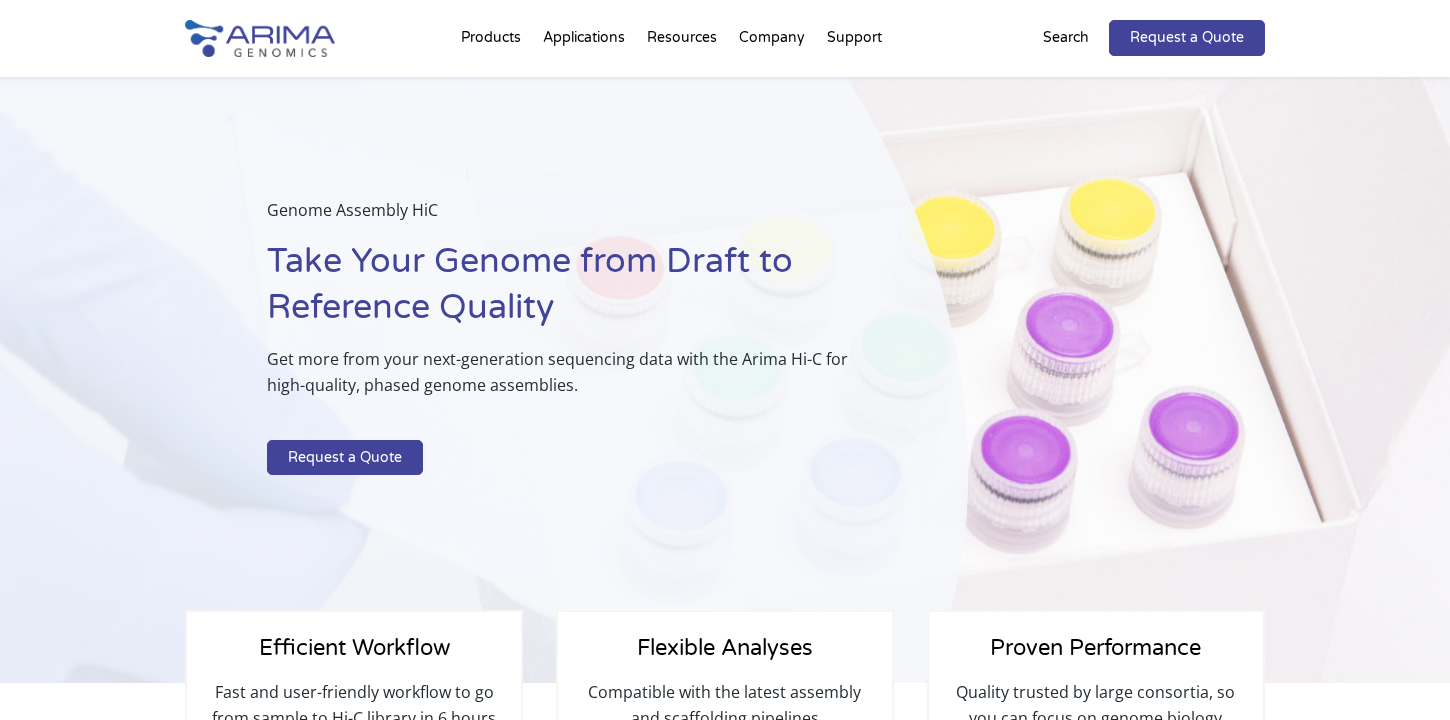 scroll, scrollTop: 0, scrollLeft: 0, axis: both 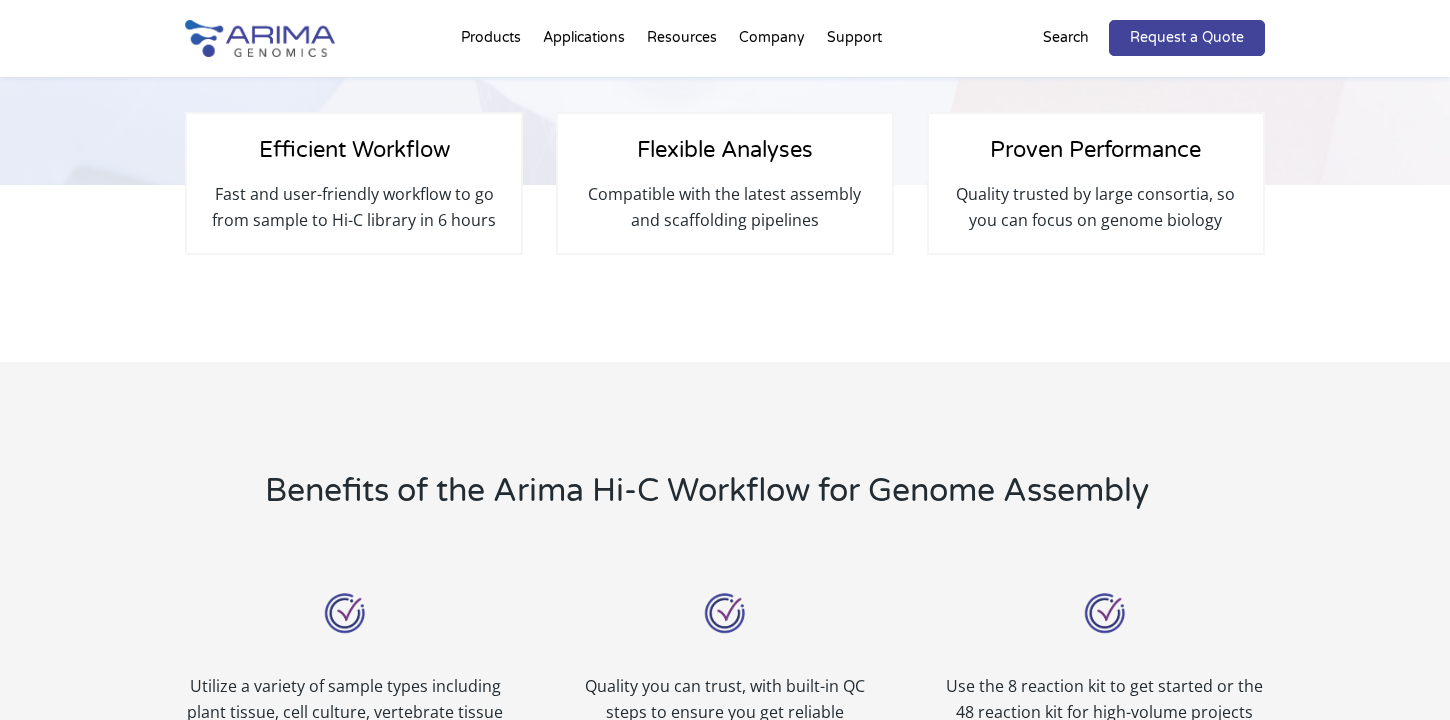 click on "Fast and user-friendly workflow to go from sample to Hi-C library in 6 hours" at bounding box center (354, 207) 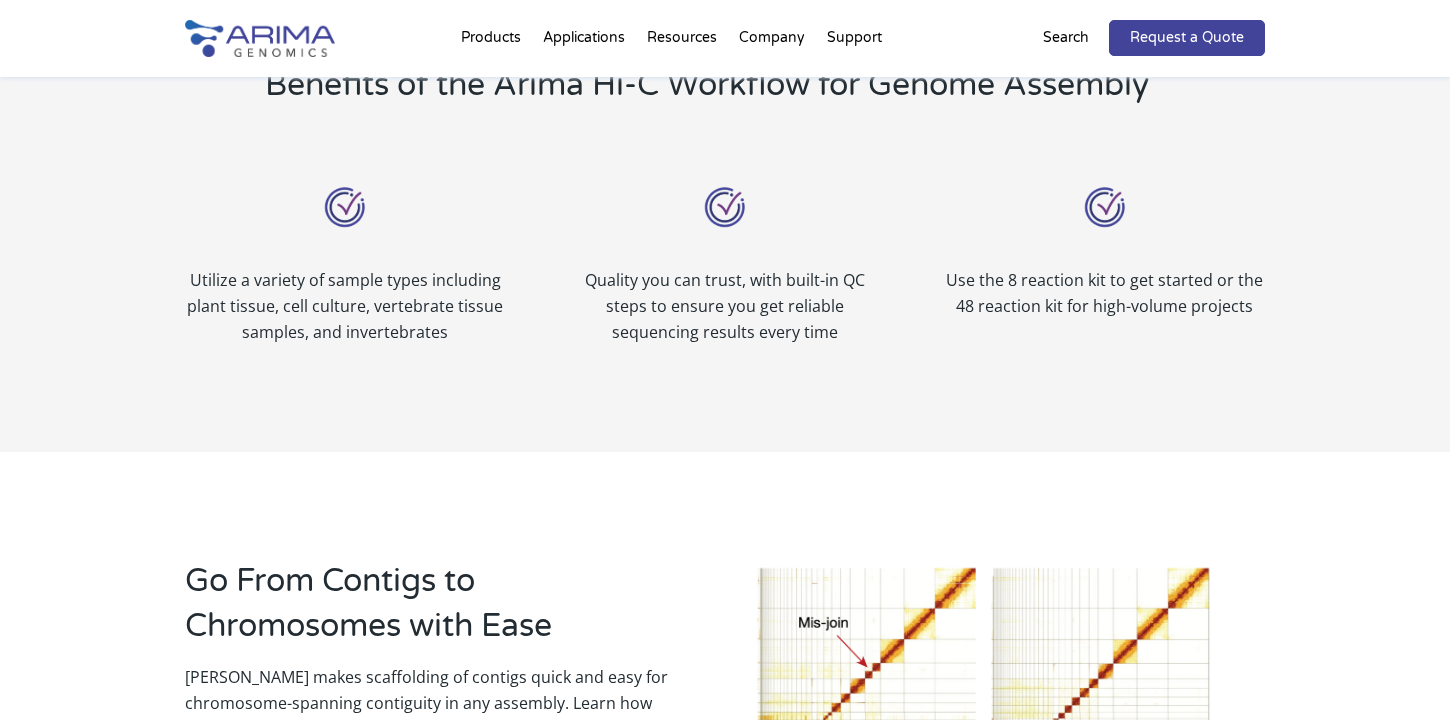 click on "Benefits of the Arima Hi-C Workflow for Genome Assembly    Utilize a variety of sample types including plant tissue, cell culture, vertebrate tissue samples, and invertebrates   Quality you can trust, with built-in QC steps to ensure you get reliable sequencing results every time   Use the 8 reaction kit to get started or the 48 reaction kit for high-volume projects" at bounding box center (725, 204) 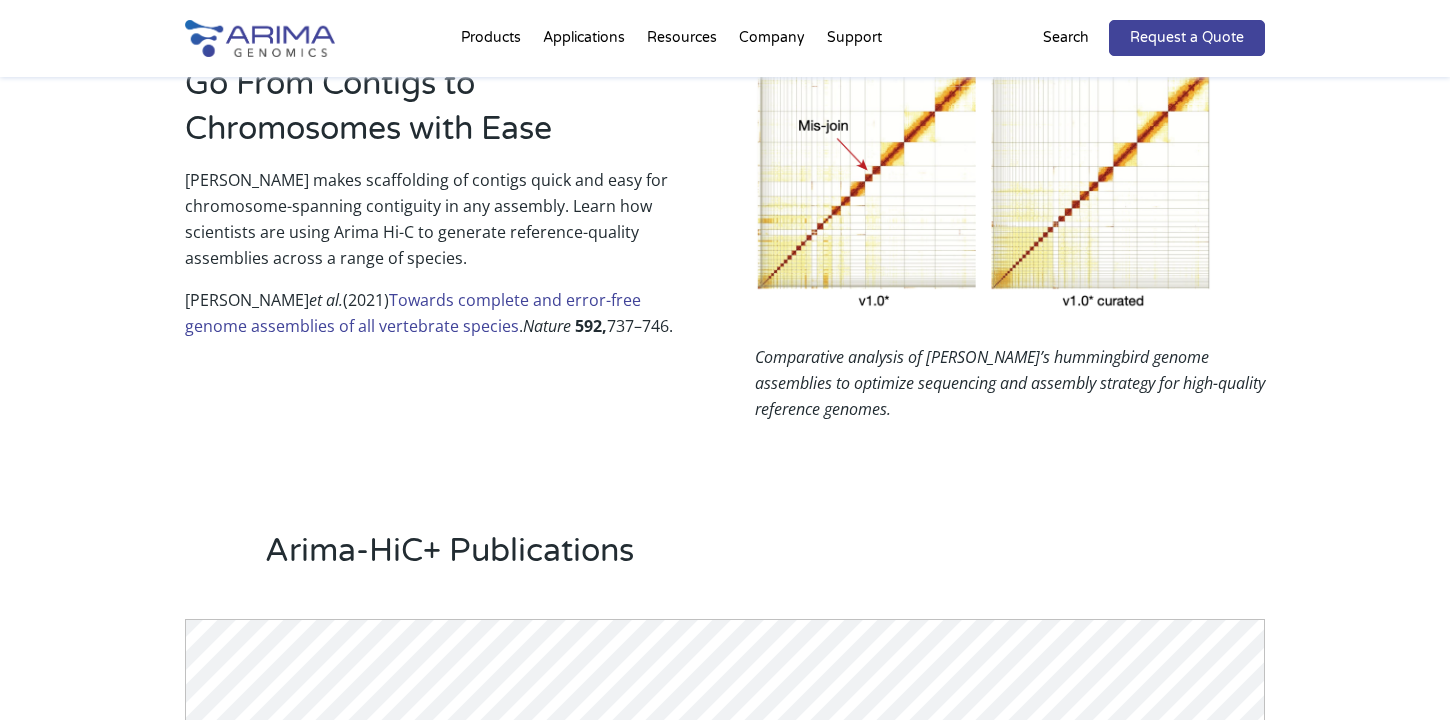 scroll, scrollTop: 1406, scrollLeft: 0, axis: vertical 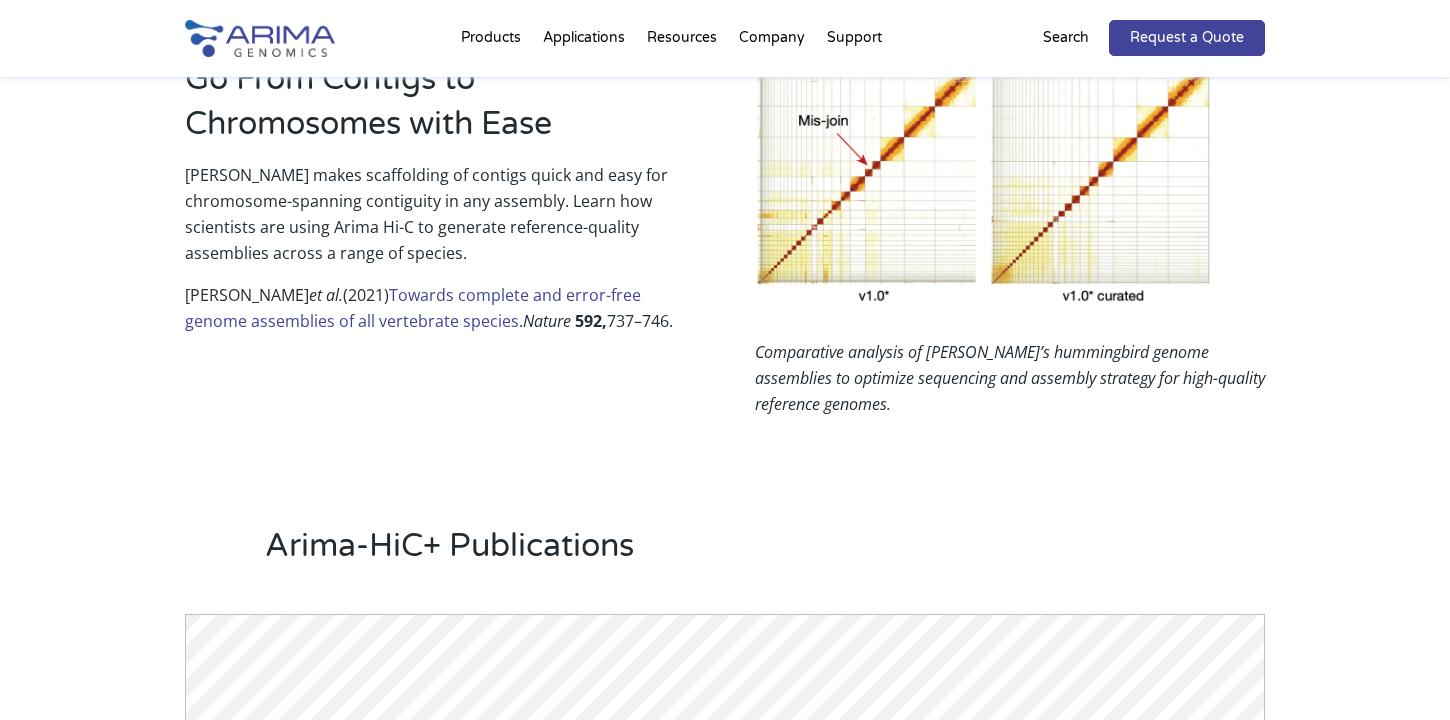 click at bounding box center (984, 183) 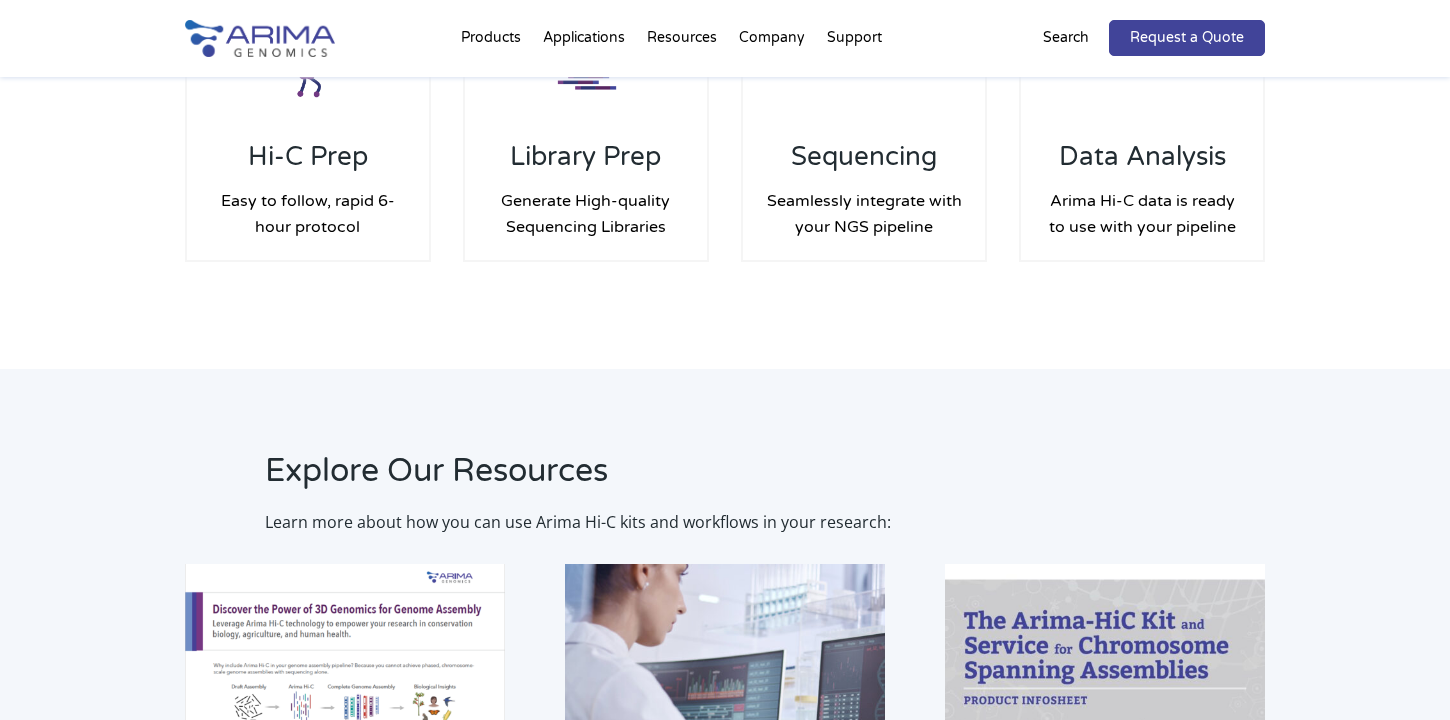 scroll, scrollTop: 3213, scrollLeft: 0, axis: vertical 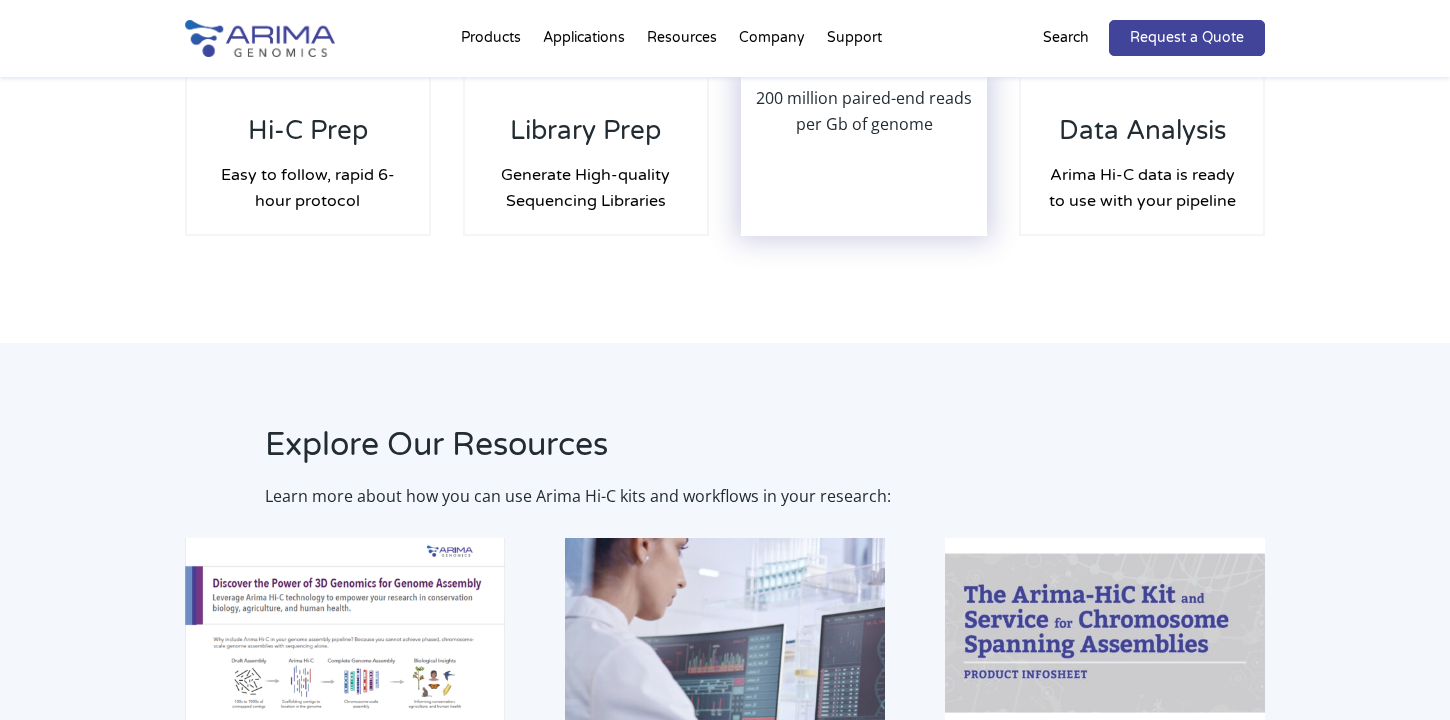 click on "200 million paired-end reads per Gb of genome" at bounding box center [864, 111] 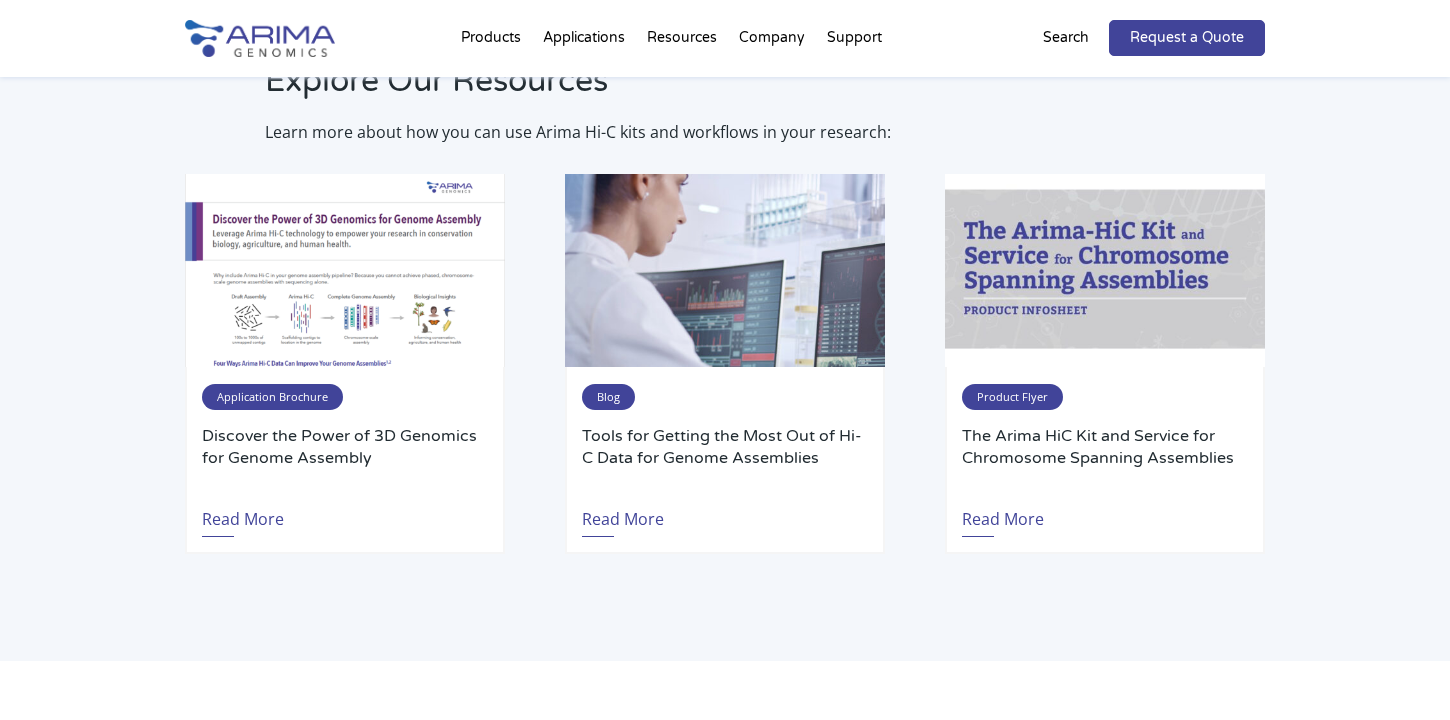 scroll, scrollTop: 3567, scrollLeft: 0, axis: vertical 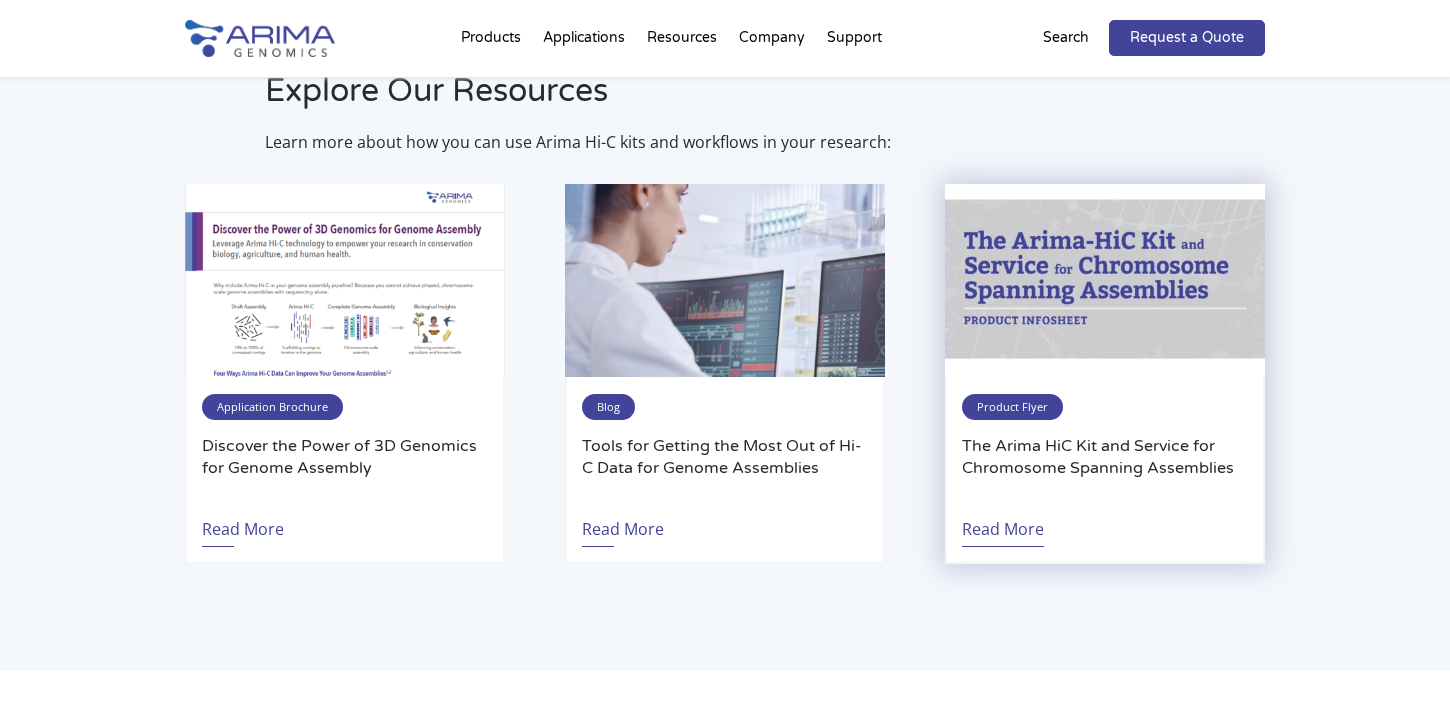 click on "Read More" at bounding box center (1003, 524) 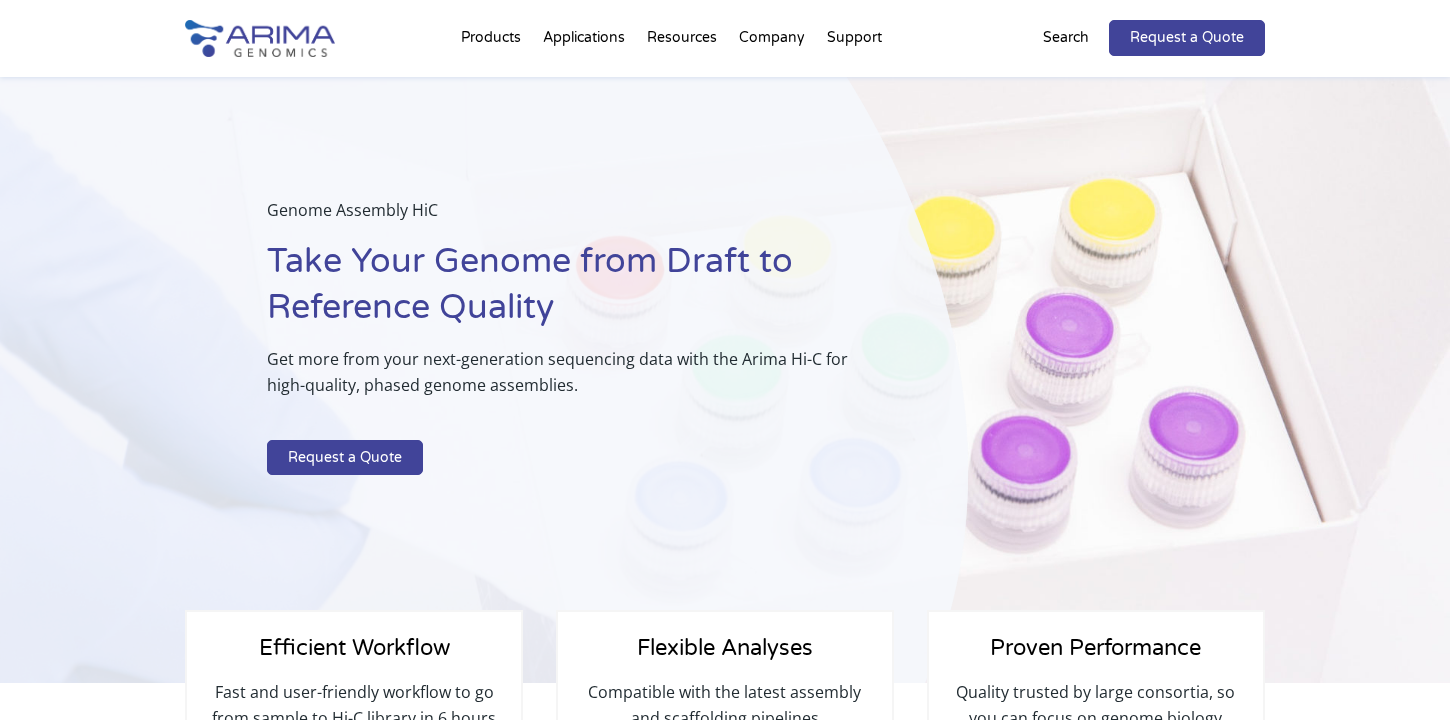 scroll, scrollTop: 2970, scrollLeft: 0, axis: vertical 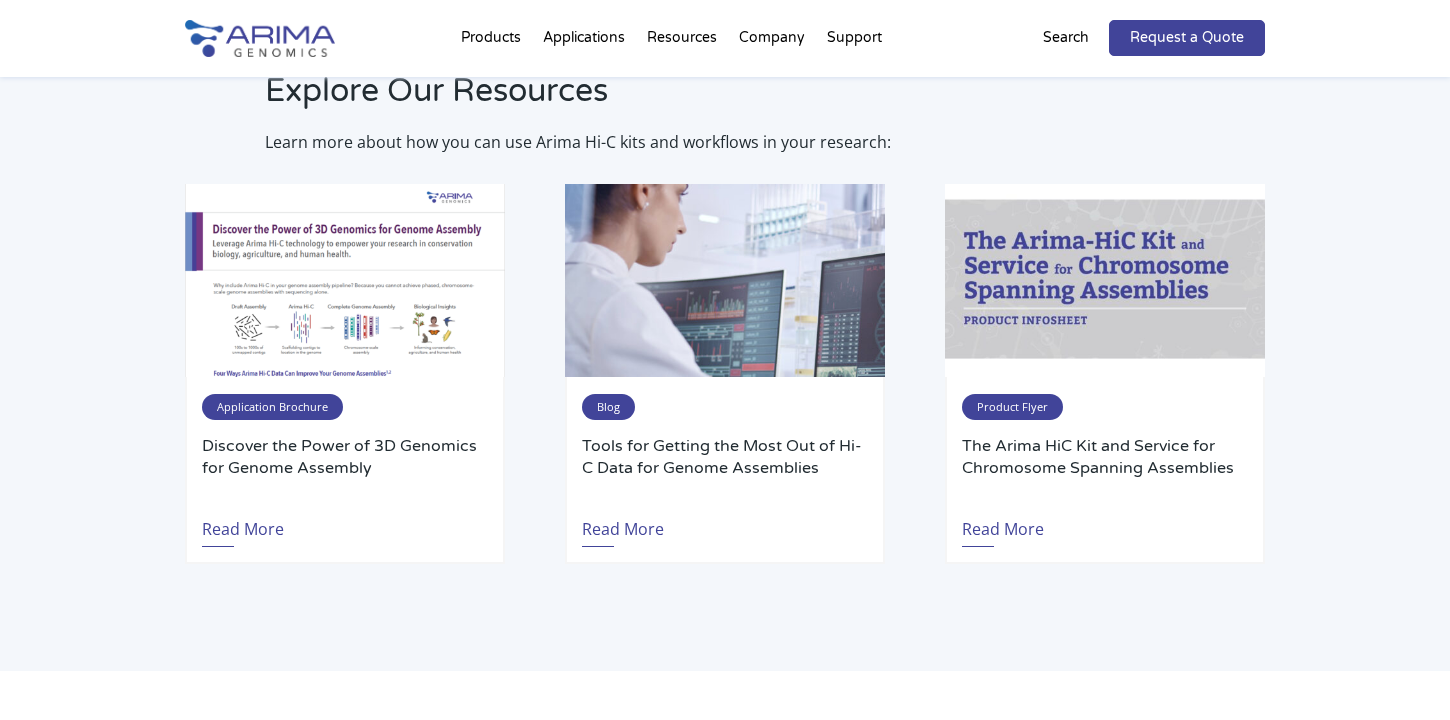 select on "[US_STATE]" 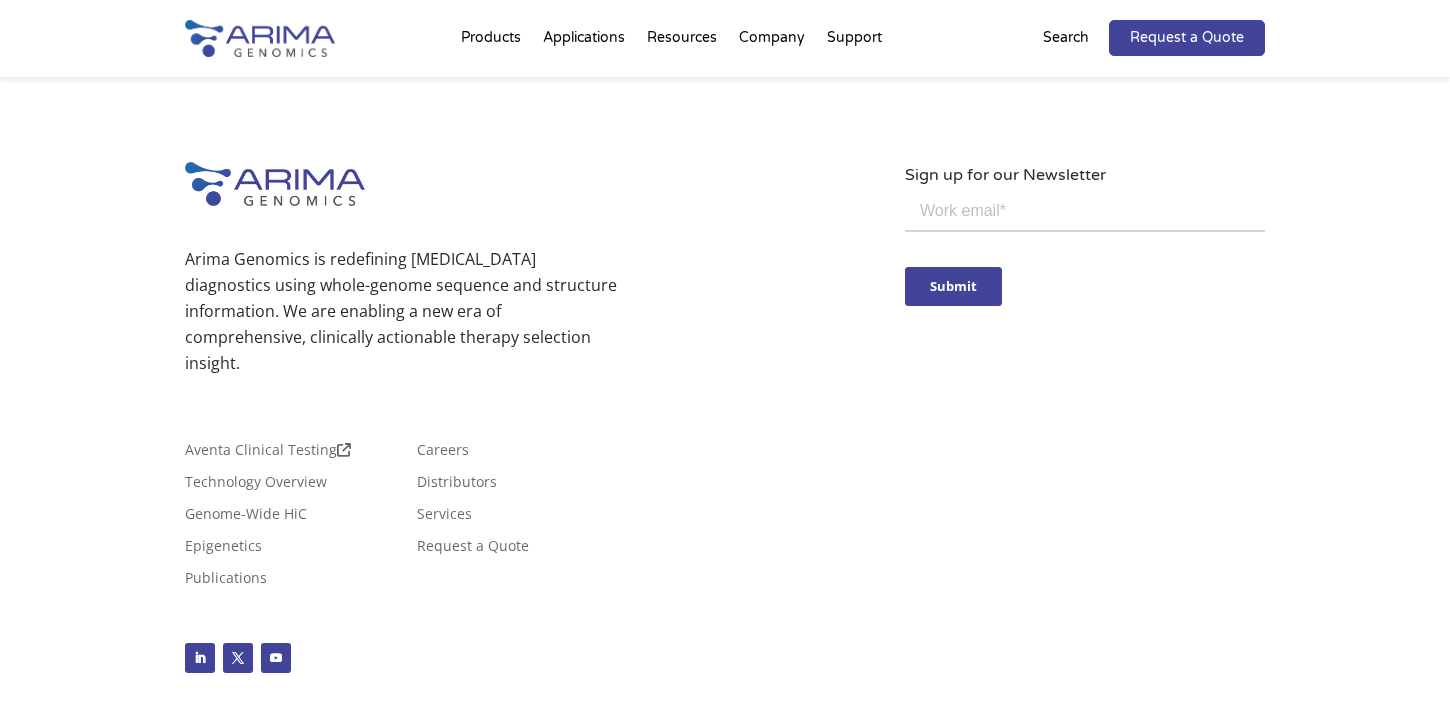 scroll, scrollTop: 6429, scrollLeft: 0, axis: vertical 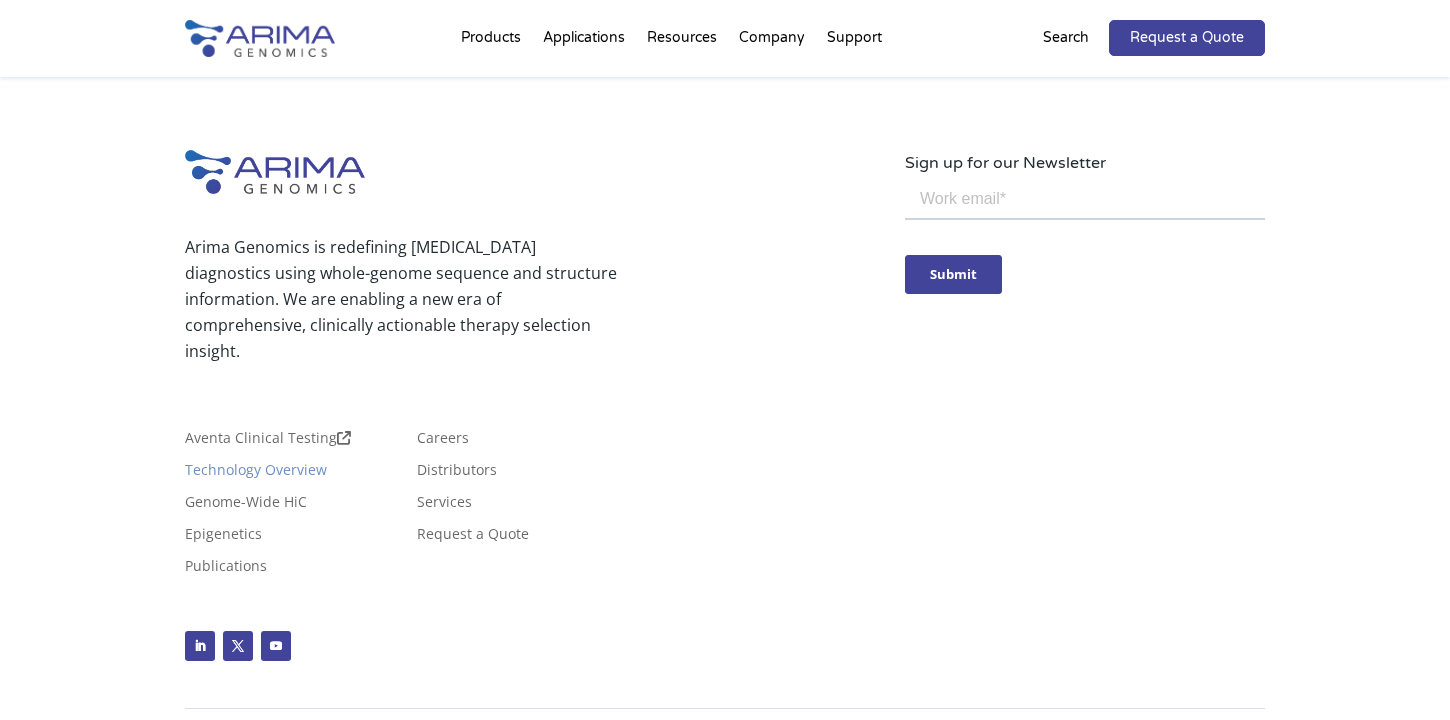 click on "Technology Overview" at bounding box center [256, 474] 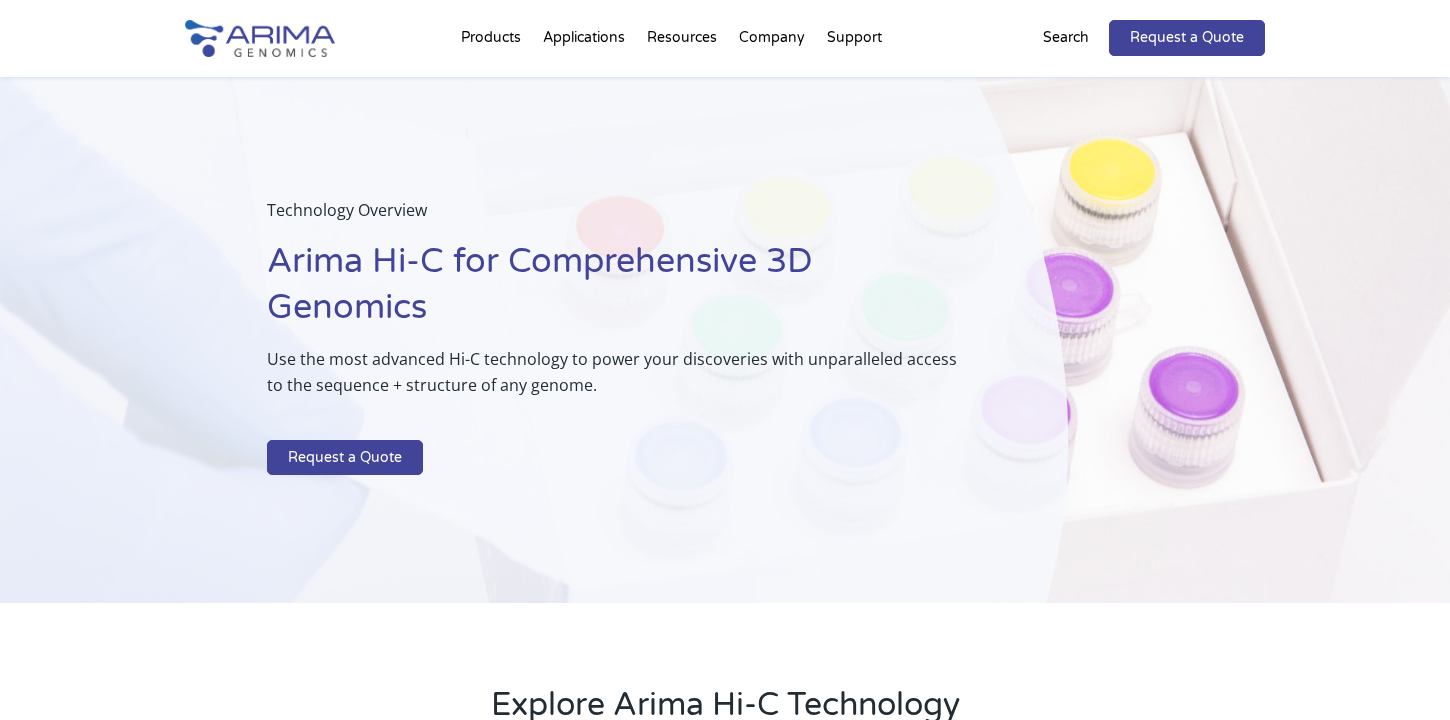 scroll, scrollTop: 0, scrollLeft: 0, axis: both 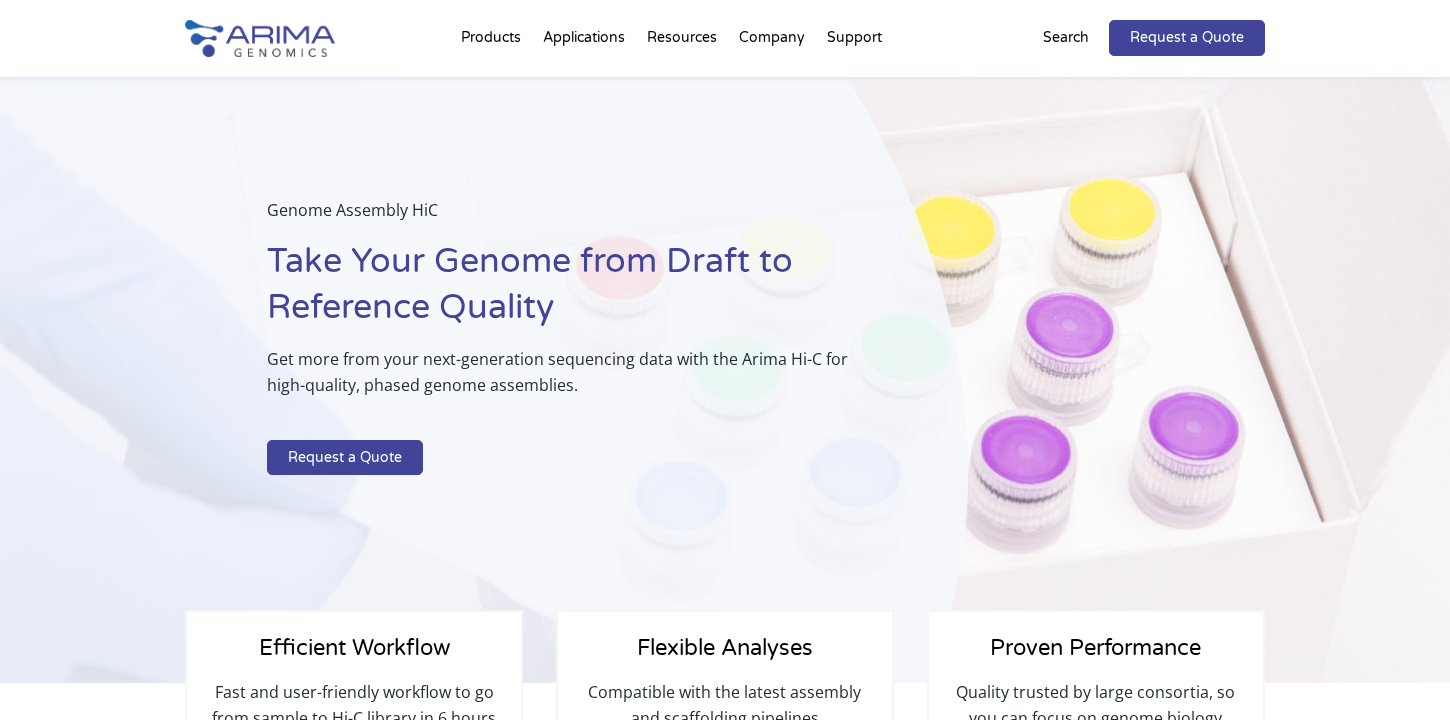 select on "[US_STATE]" 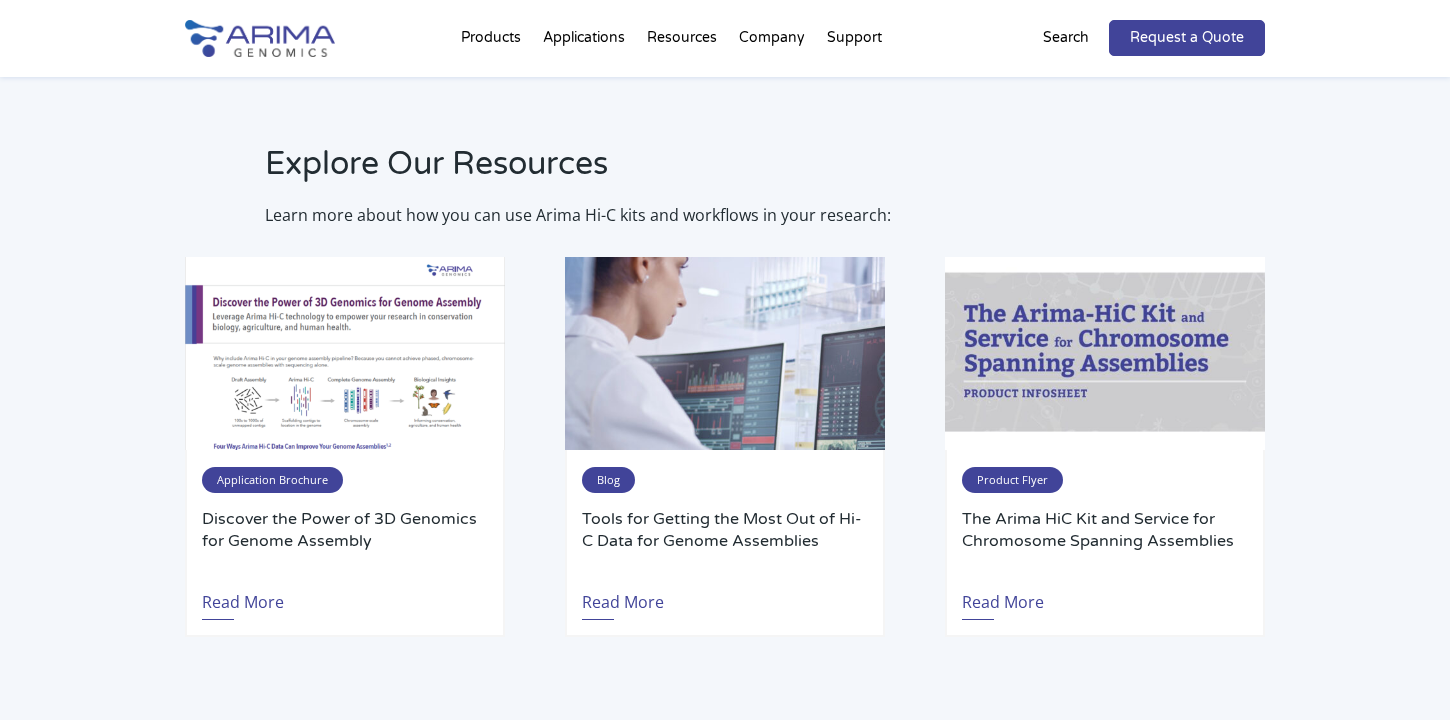 scroll, scrollTop: 3482, scrollLeft: 0, axis: vertical 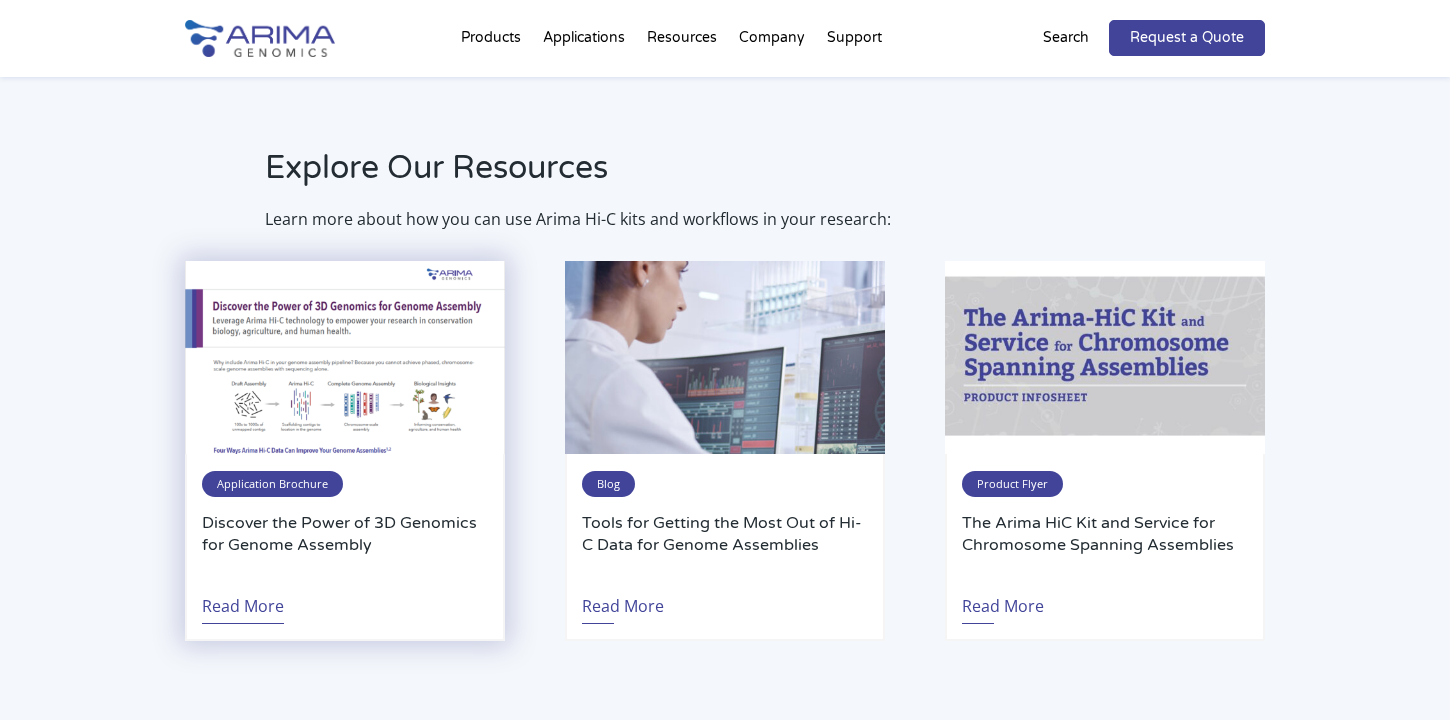 click on "Read More" at bounding box center [243, 601] 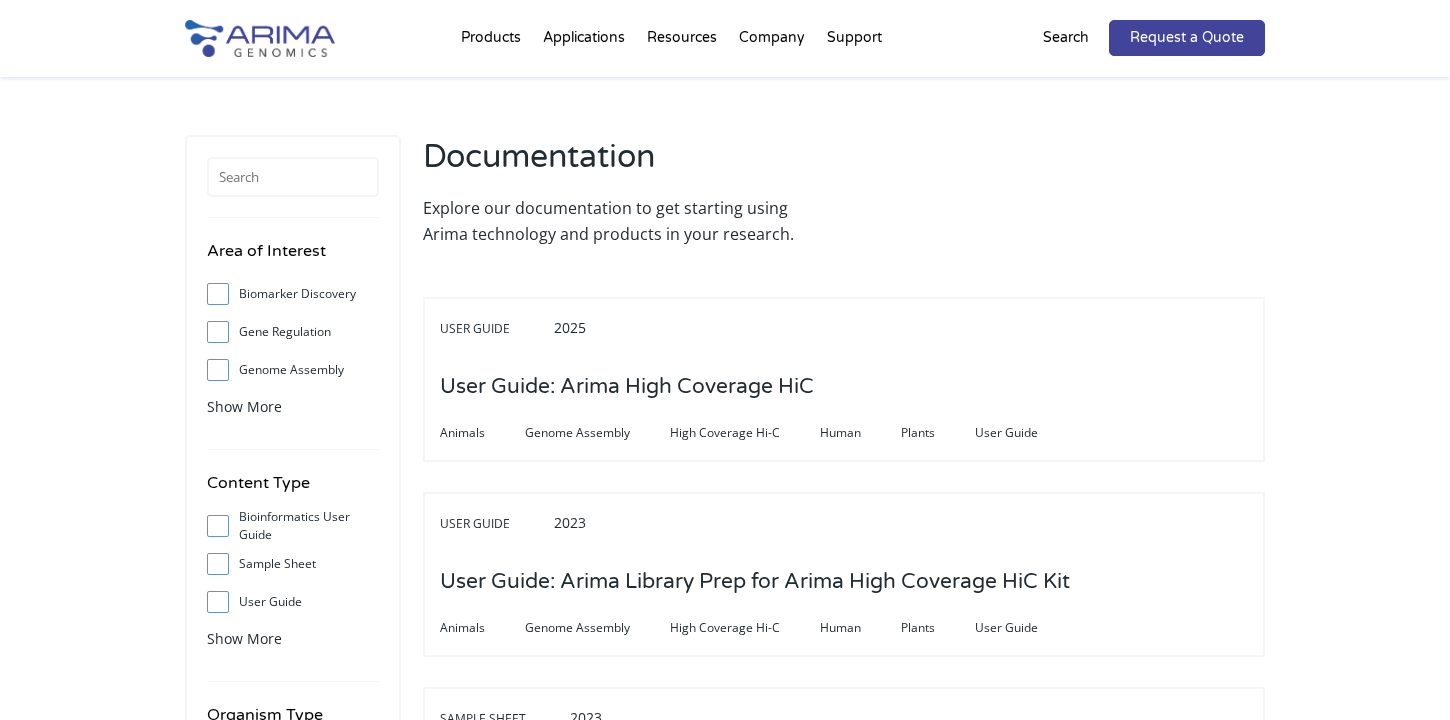 scroll, scrollTop: 0, scrollLeft: 0, axis: both 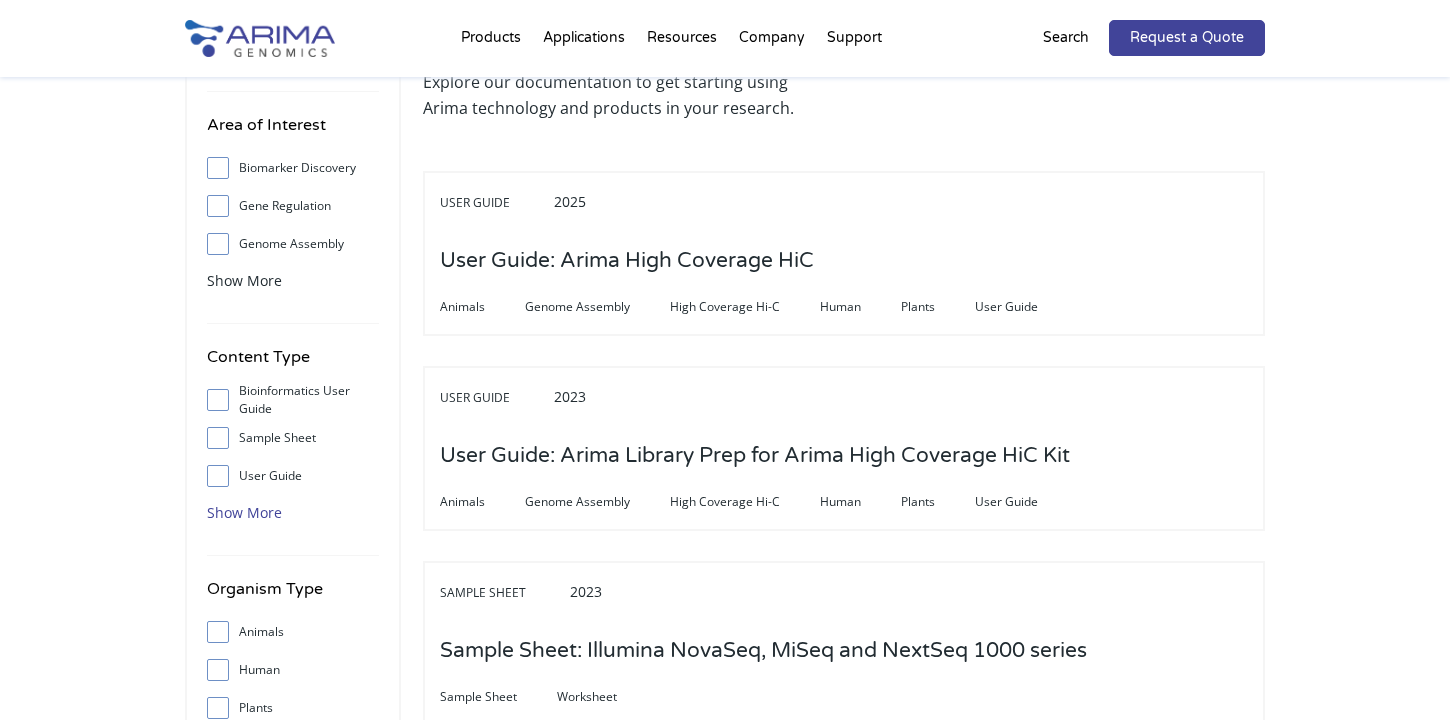 click on "Show More" at bounding box center [244, 512] 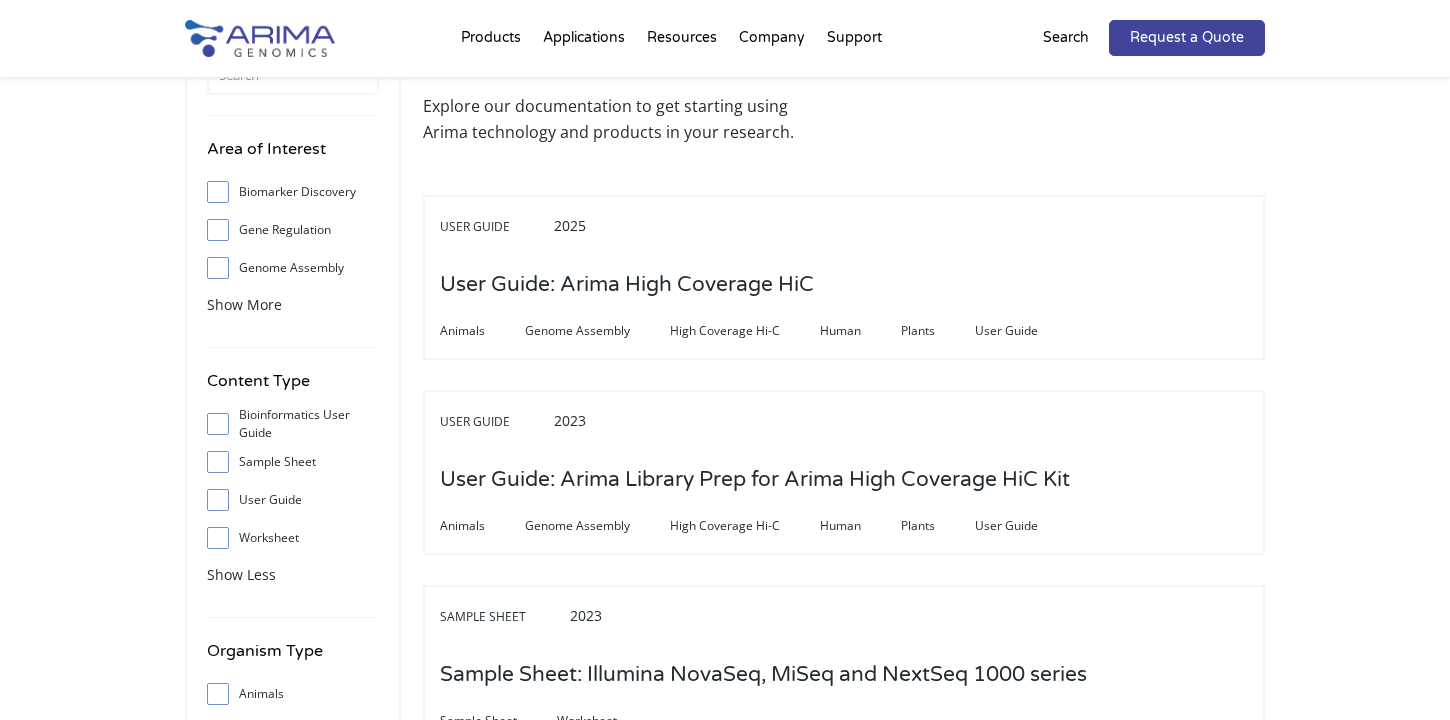 scroll, scrollTop: 0, scrollLeft: 0, axis: both 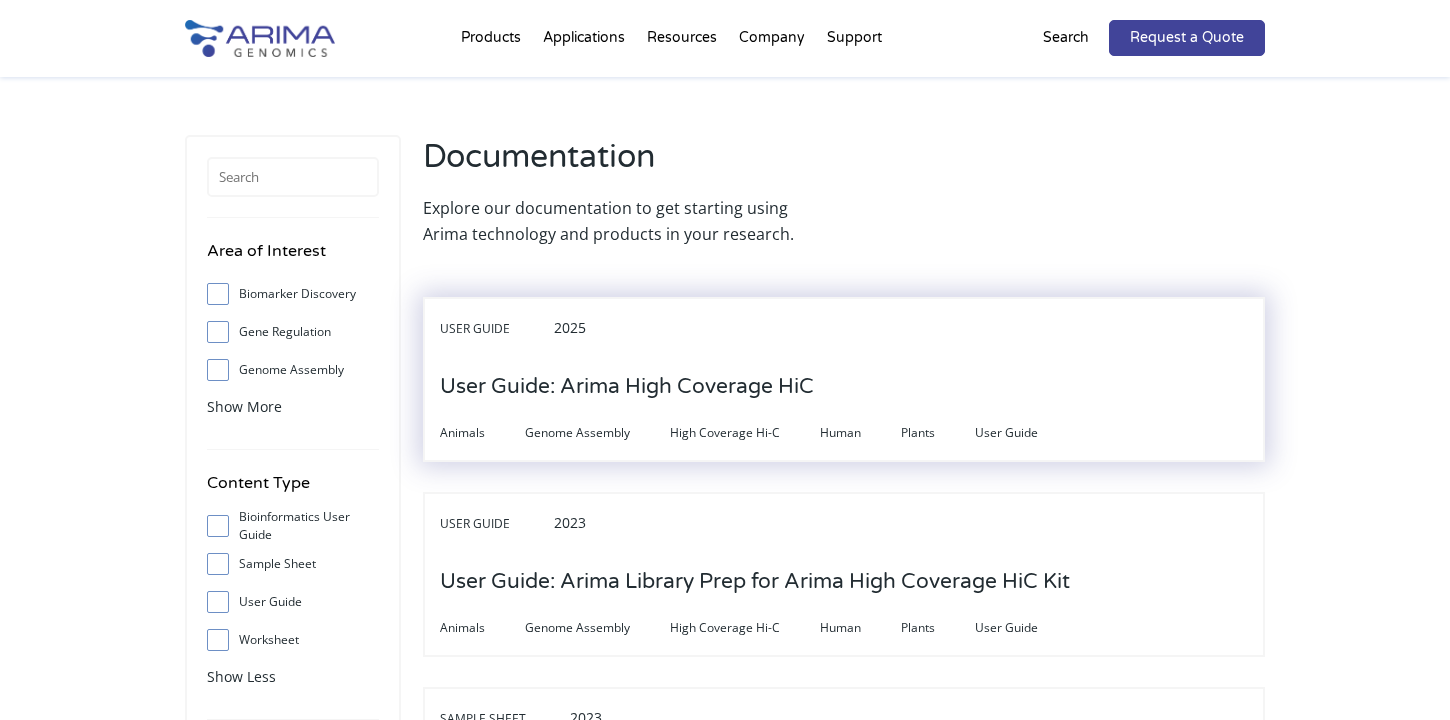 click on "User Guide: Arima High Coverage HiC" at bounding box center [627, 387] 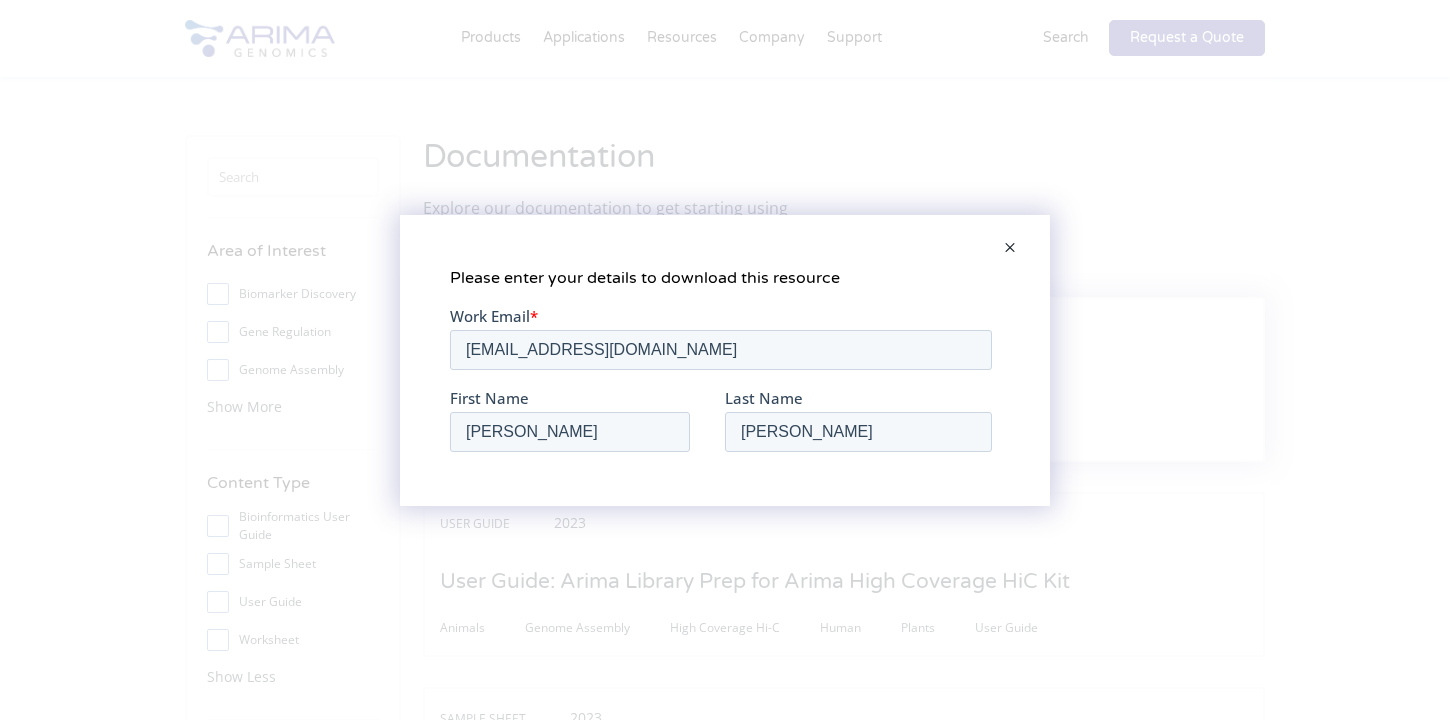 scroll, scrollTop: 0, scrollLeft: 0, axis: both 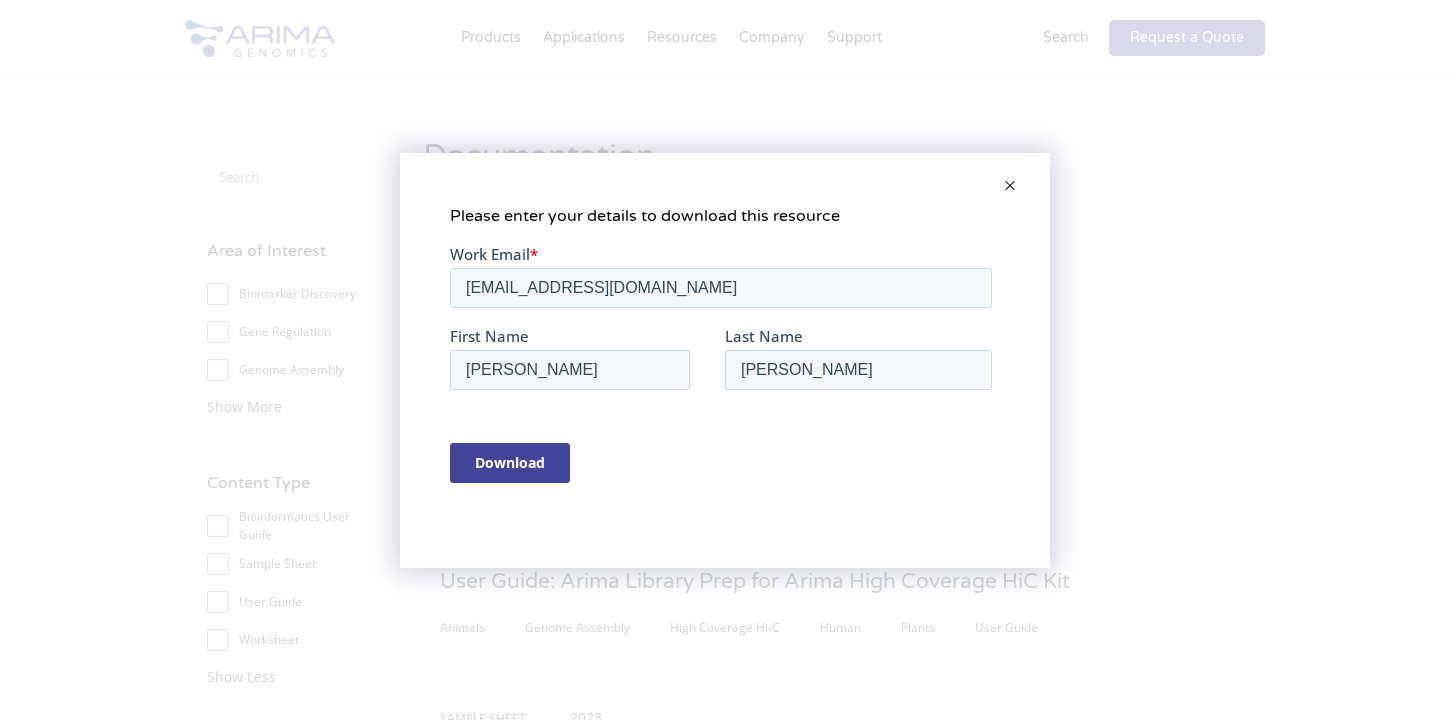 click at bounding box center (1010, 187) 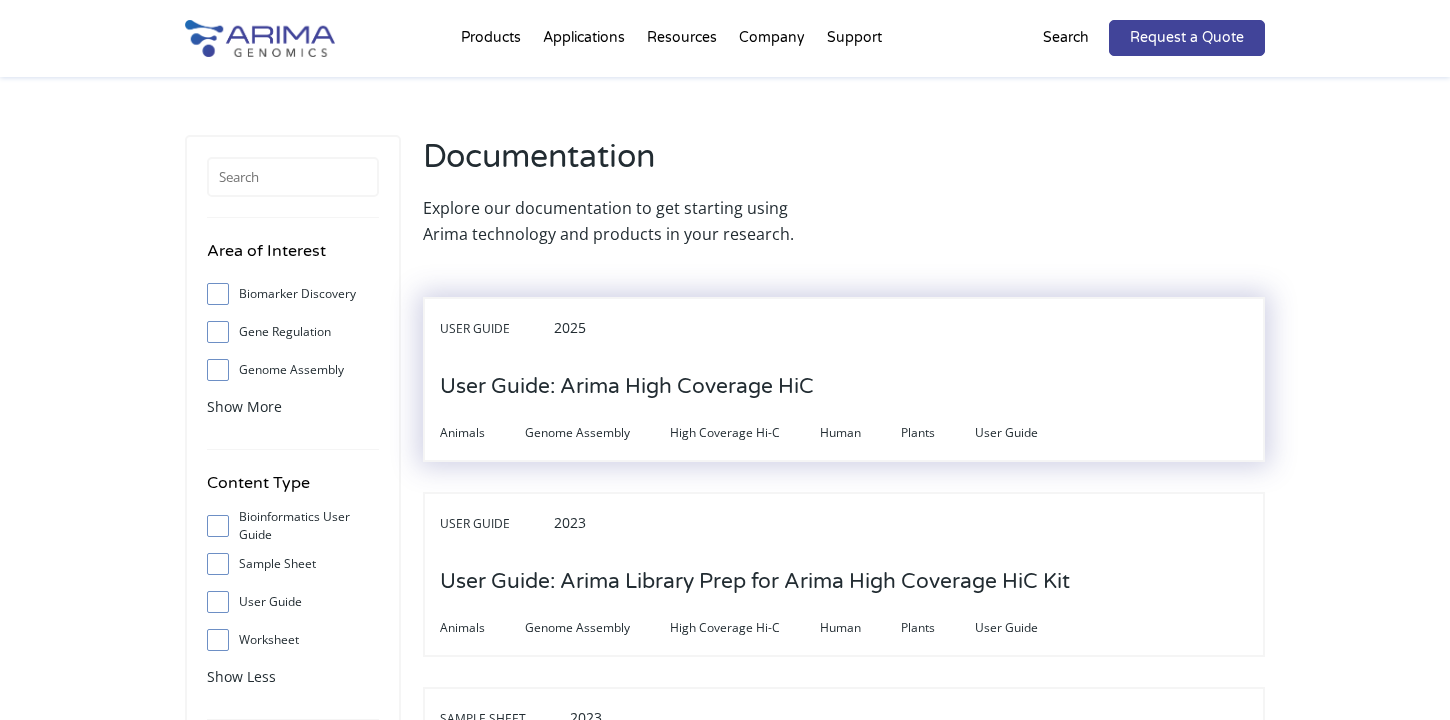 click on "User Guide: Arima High Coverage HiC" at bounding box center (627, 387) 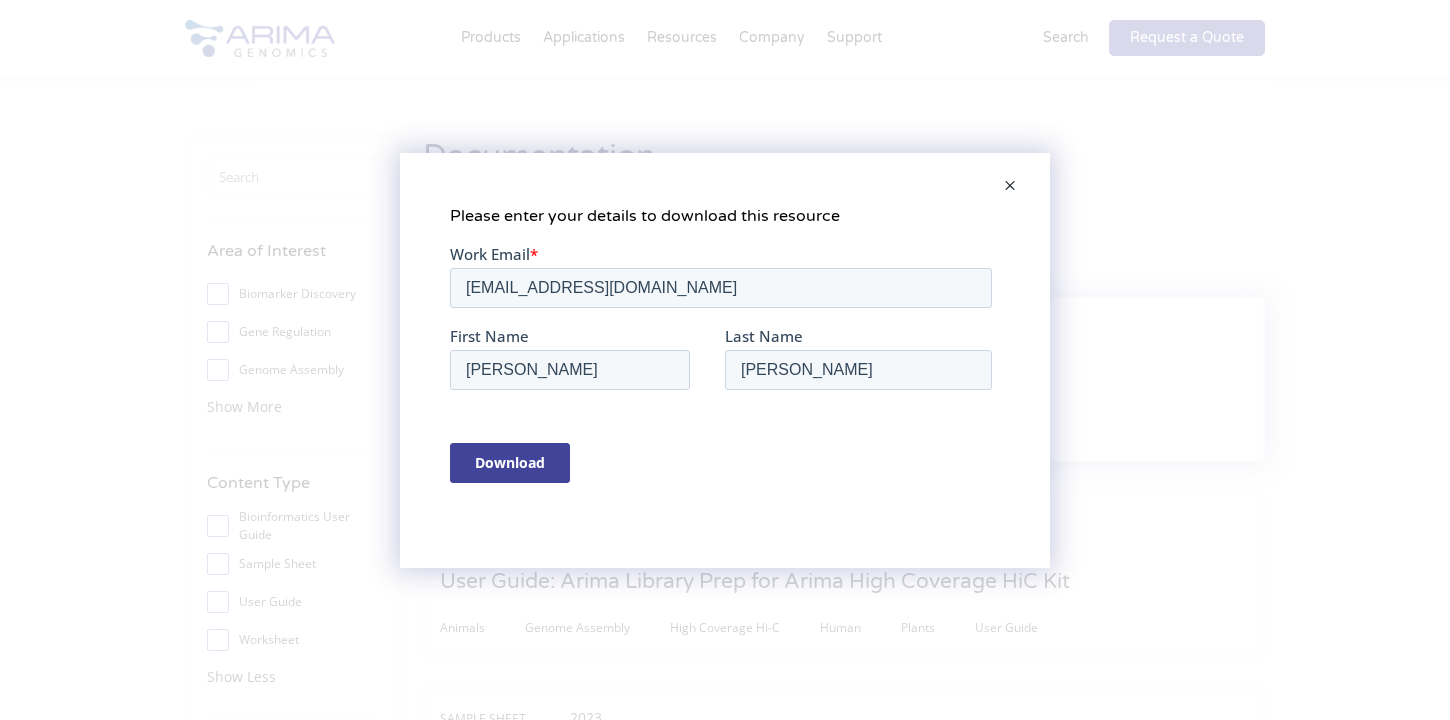 scroll, scrollTop: 0, scrollLeft: 0, axis: both 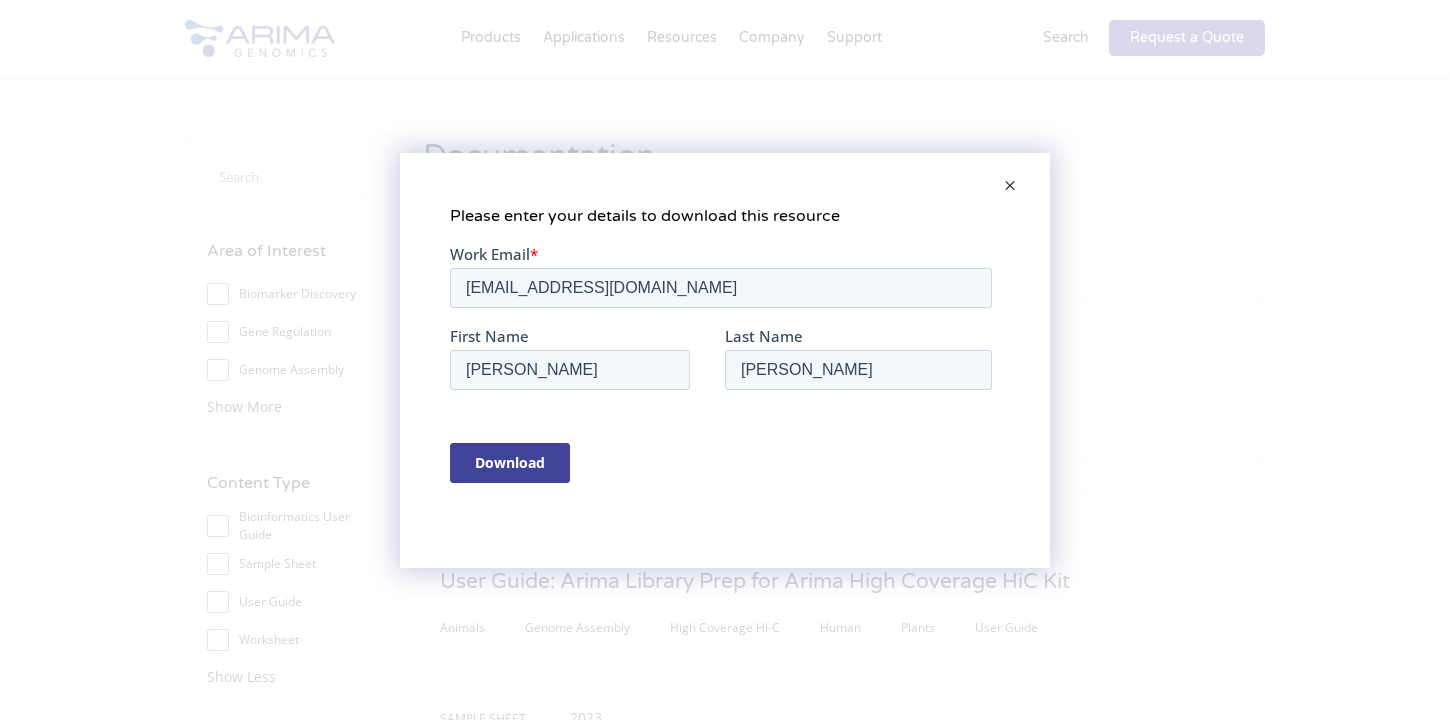 click on "Download" at bounding box center (510, 462) 